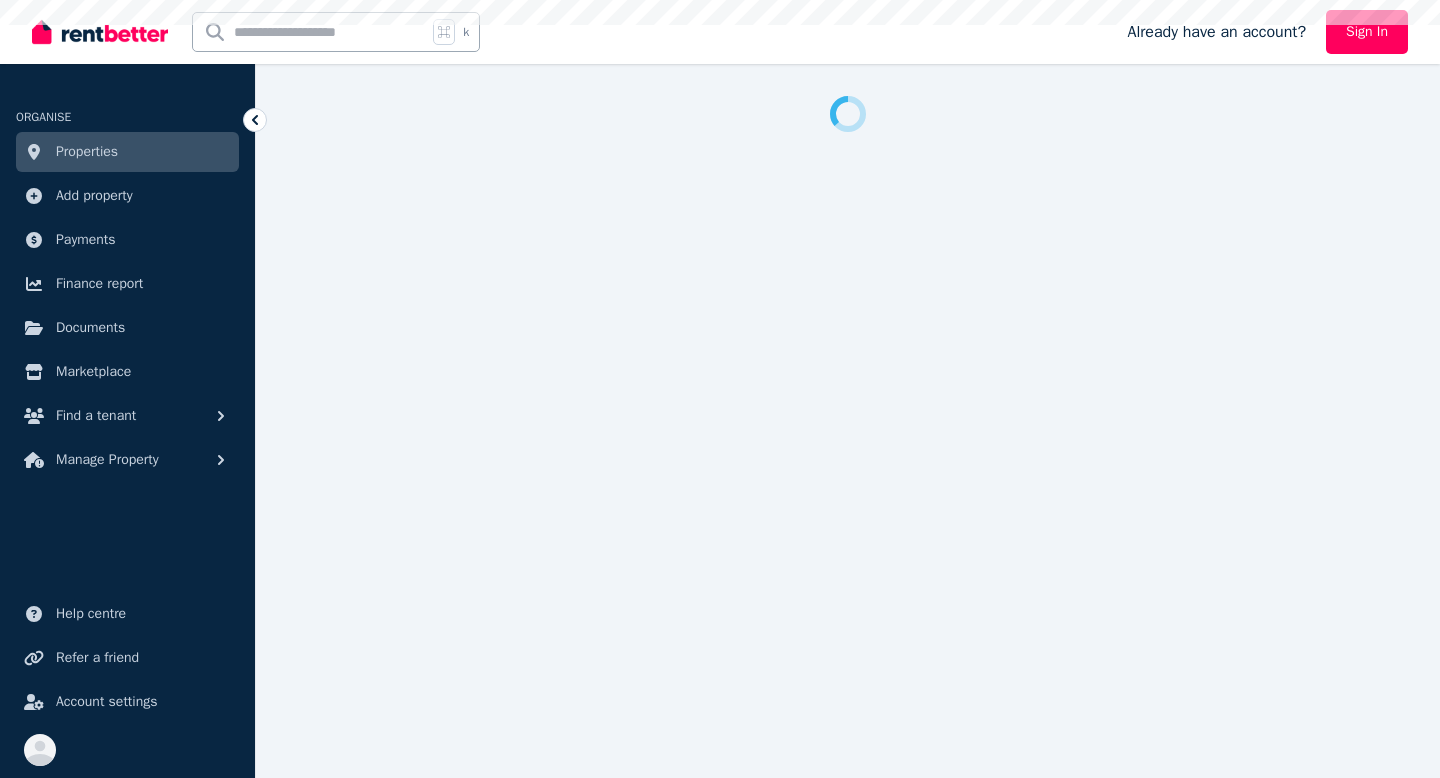 scroll, scrollTop: 0, scrollLeft: 0, axis: both 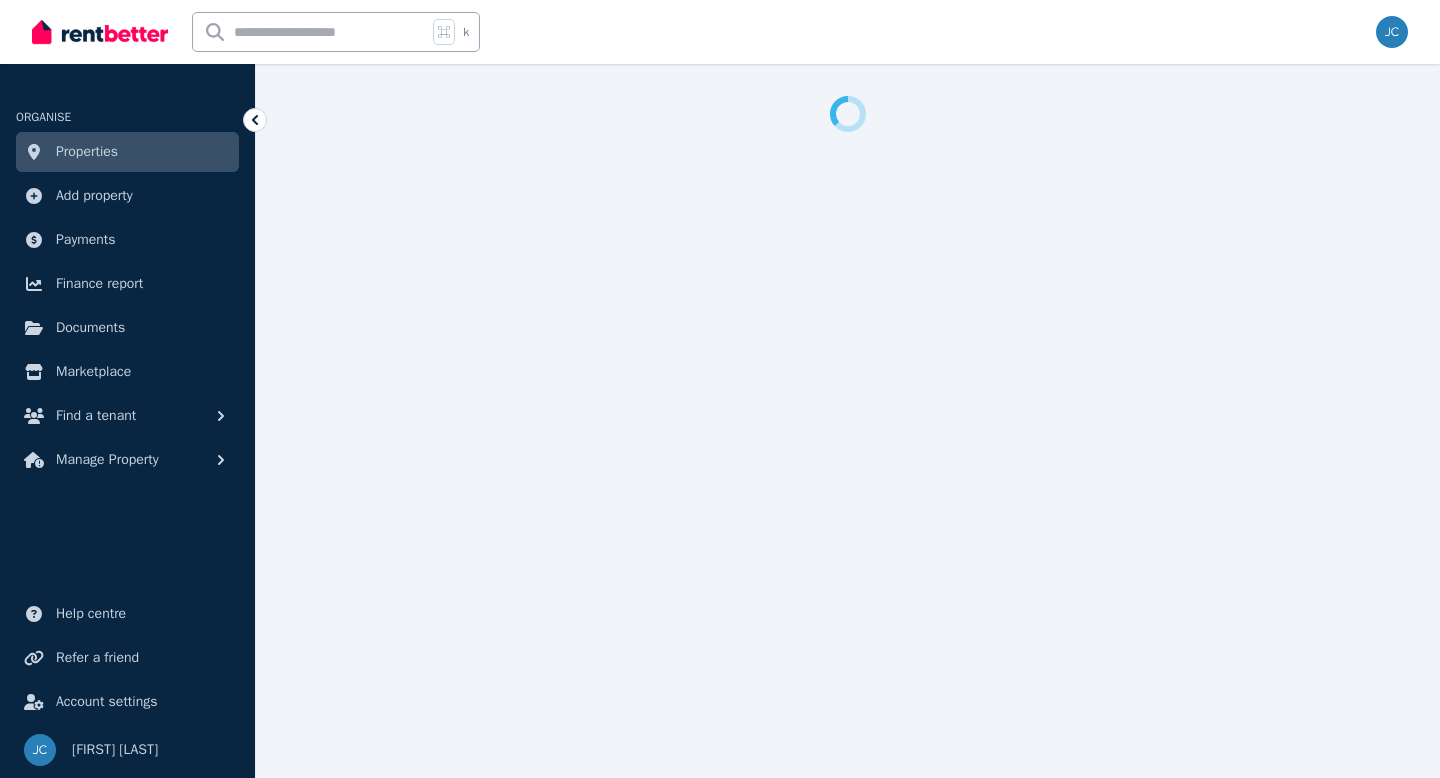 select on "***" 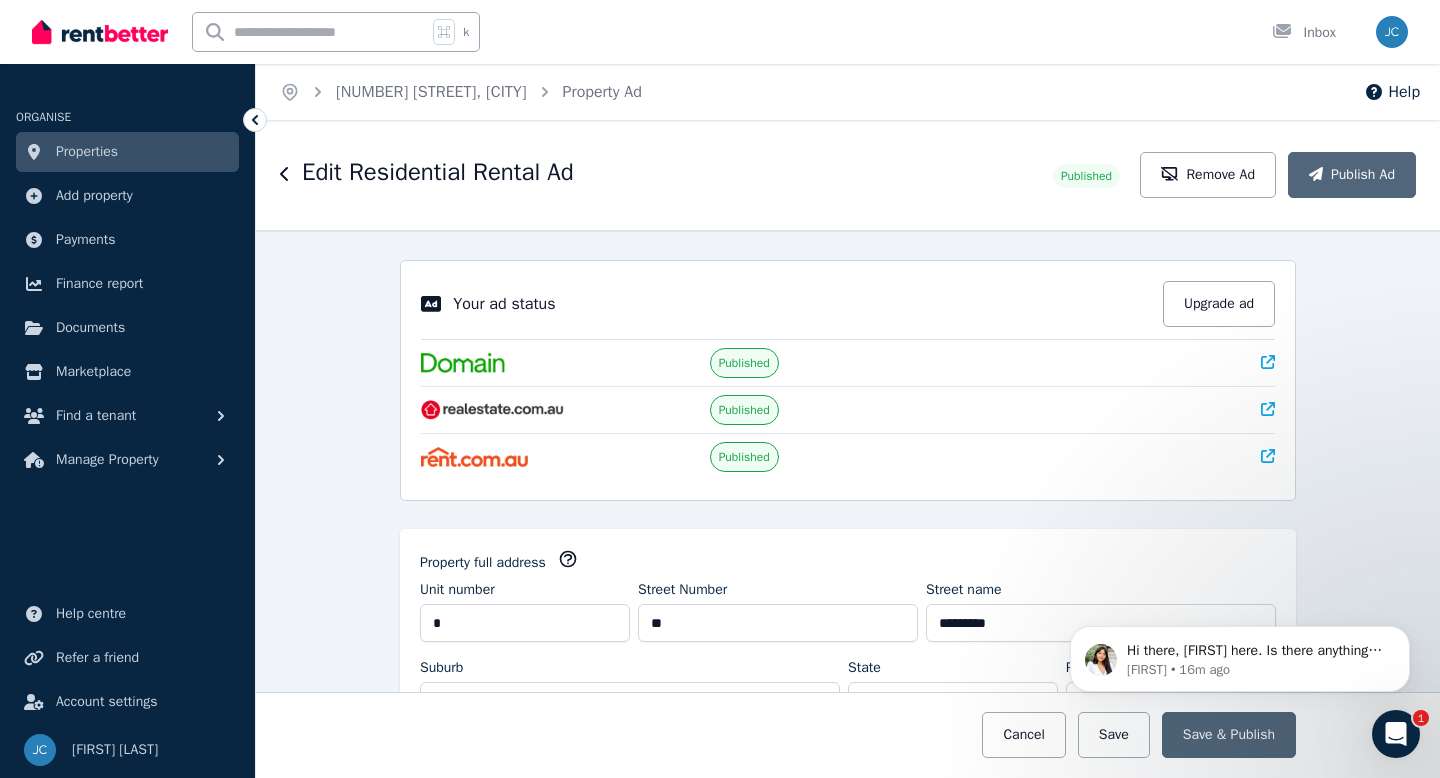 scroll, scrollTop: 0, scrollLeft: 0, axis: both 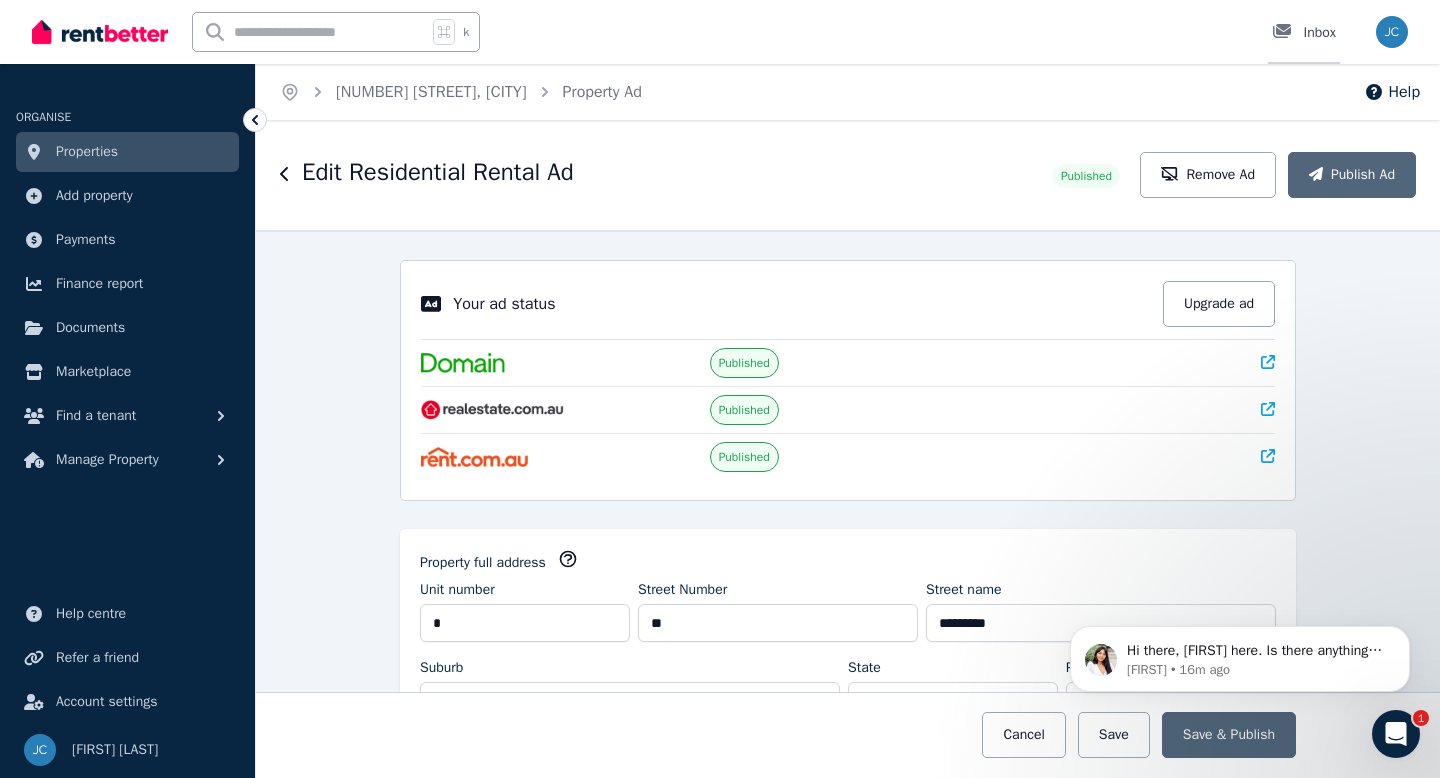 click on "Inbox" at bounding box center (1304, 33) 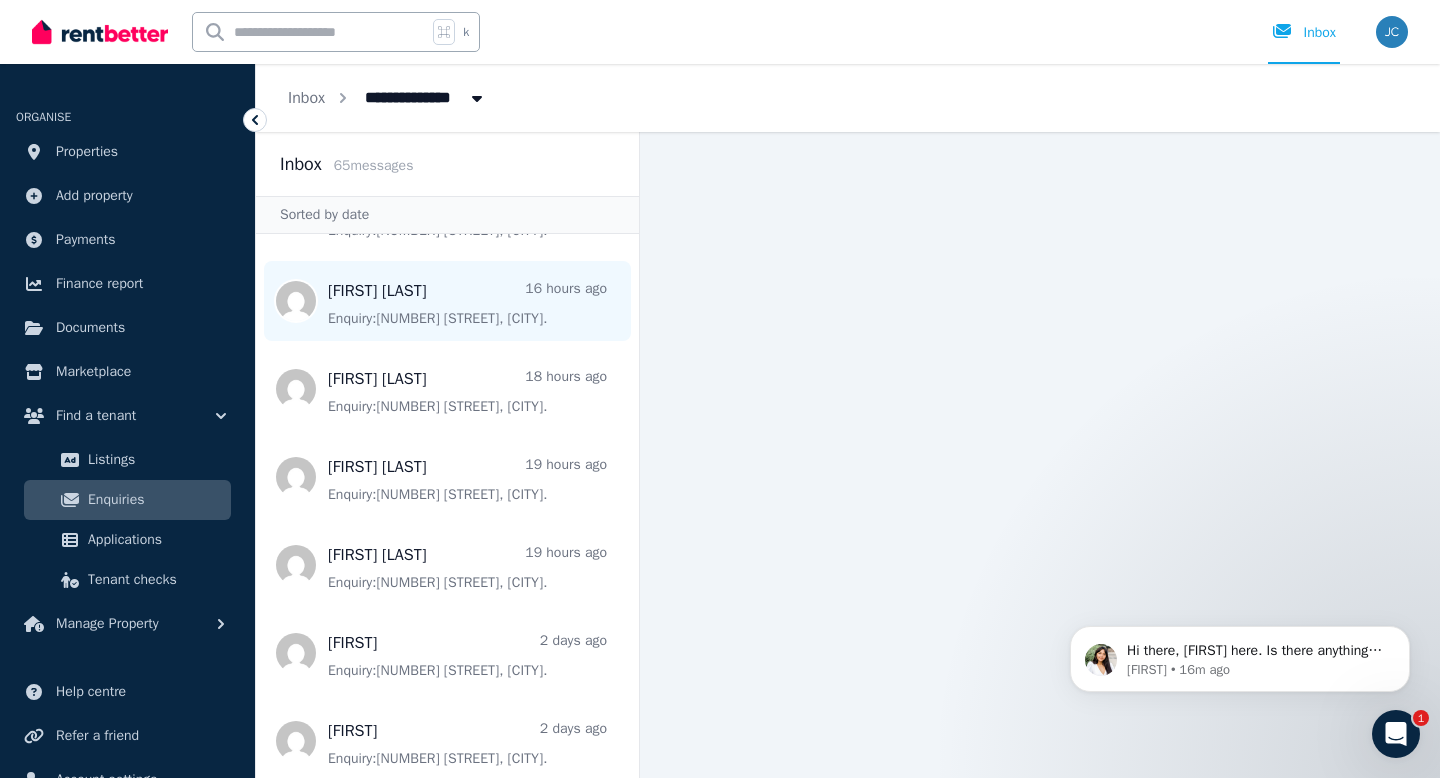 scroll, scrollTop: 0, scrollLeft: 0, axis: both 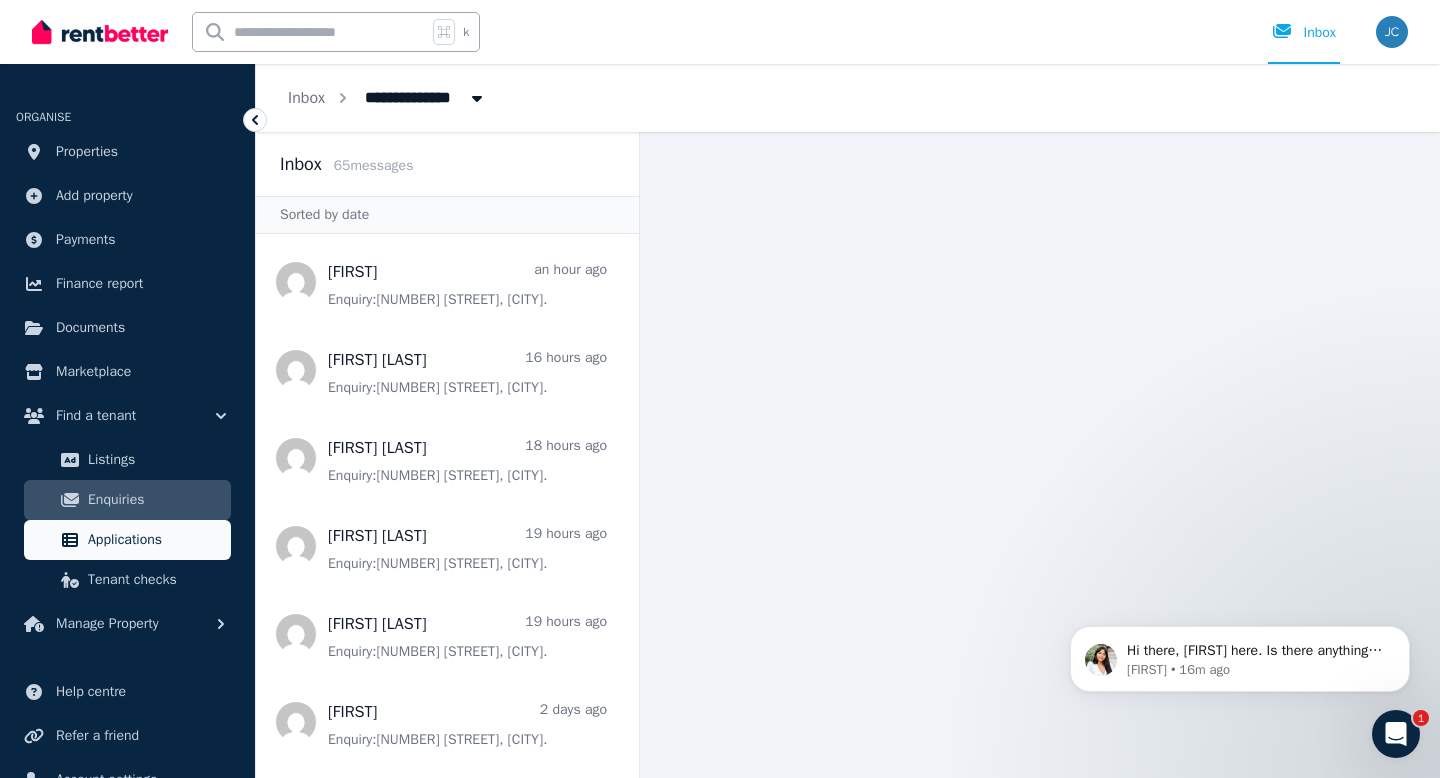 click on "Applications" at bounding box center [155, 540] 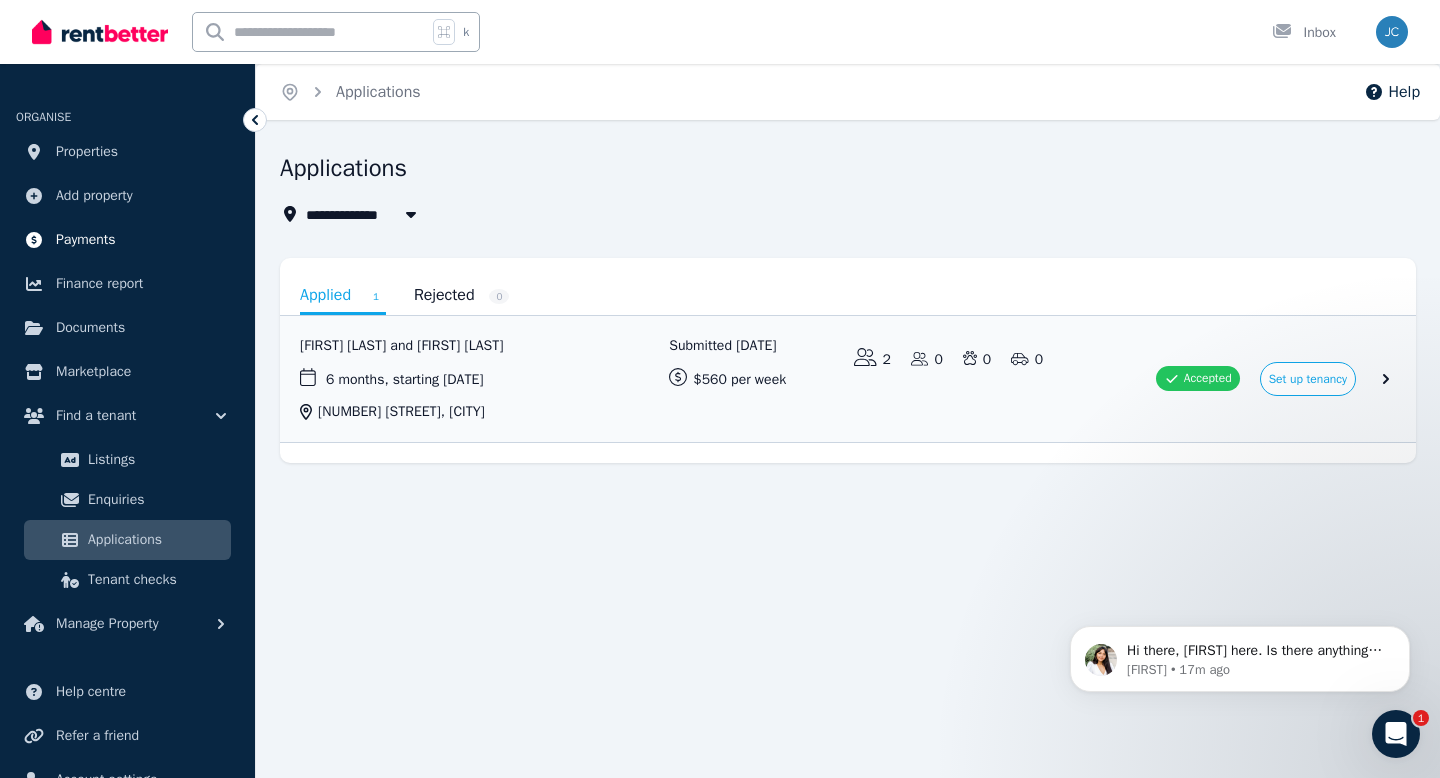 scroll, scrollTop: 78, scrollLeft: 0, axis: vertical 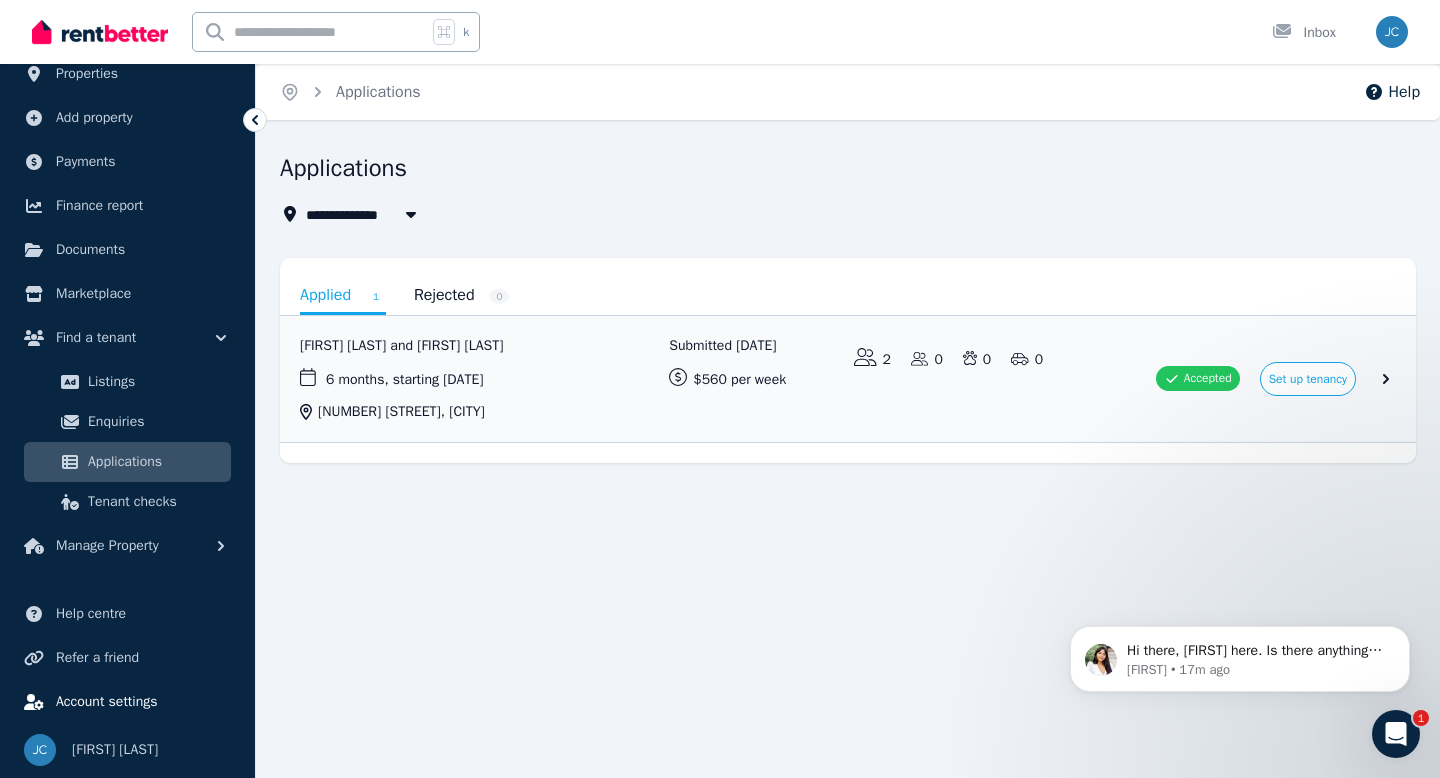 click on "Account settings" at bounding box center [107, 702] 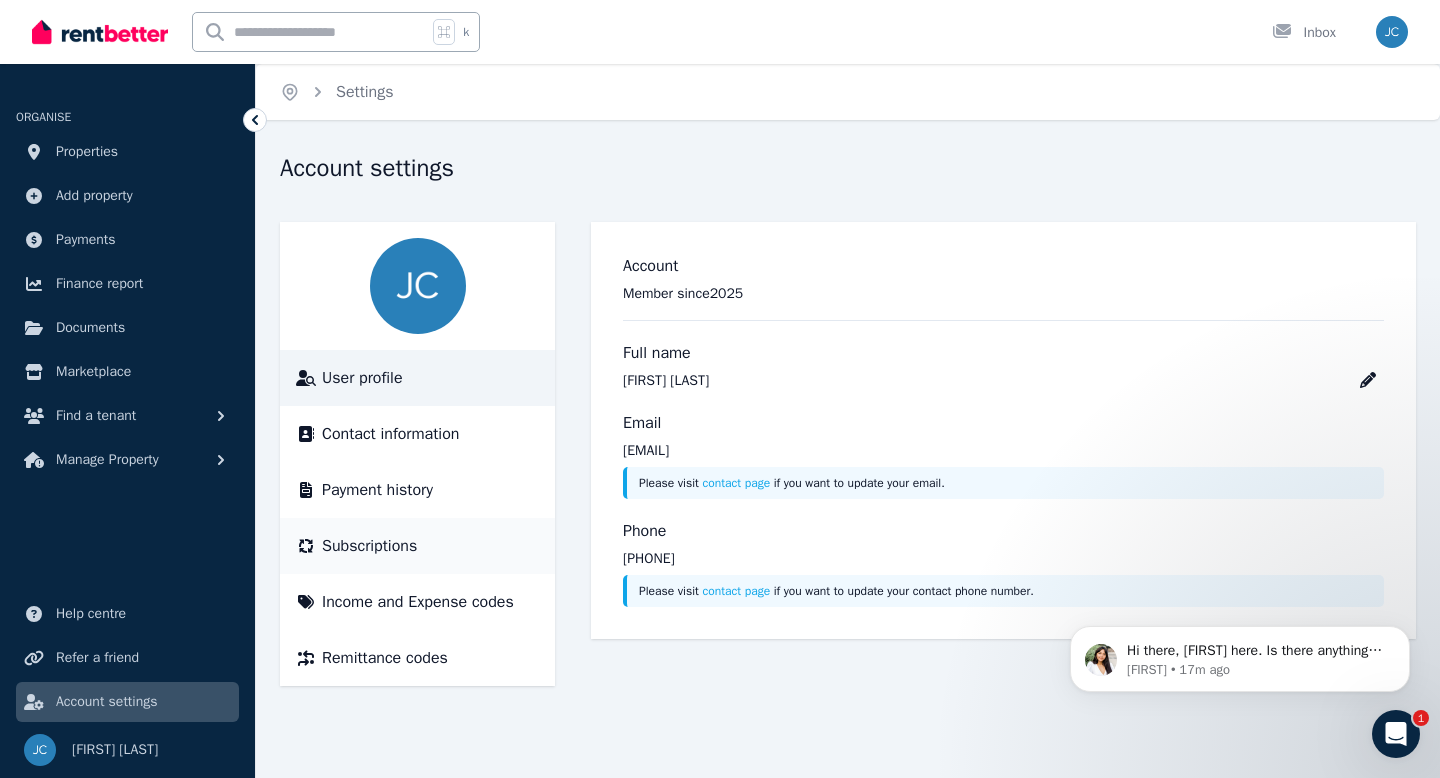 click on "Subscriptions" at bounding box center (369, 546) 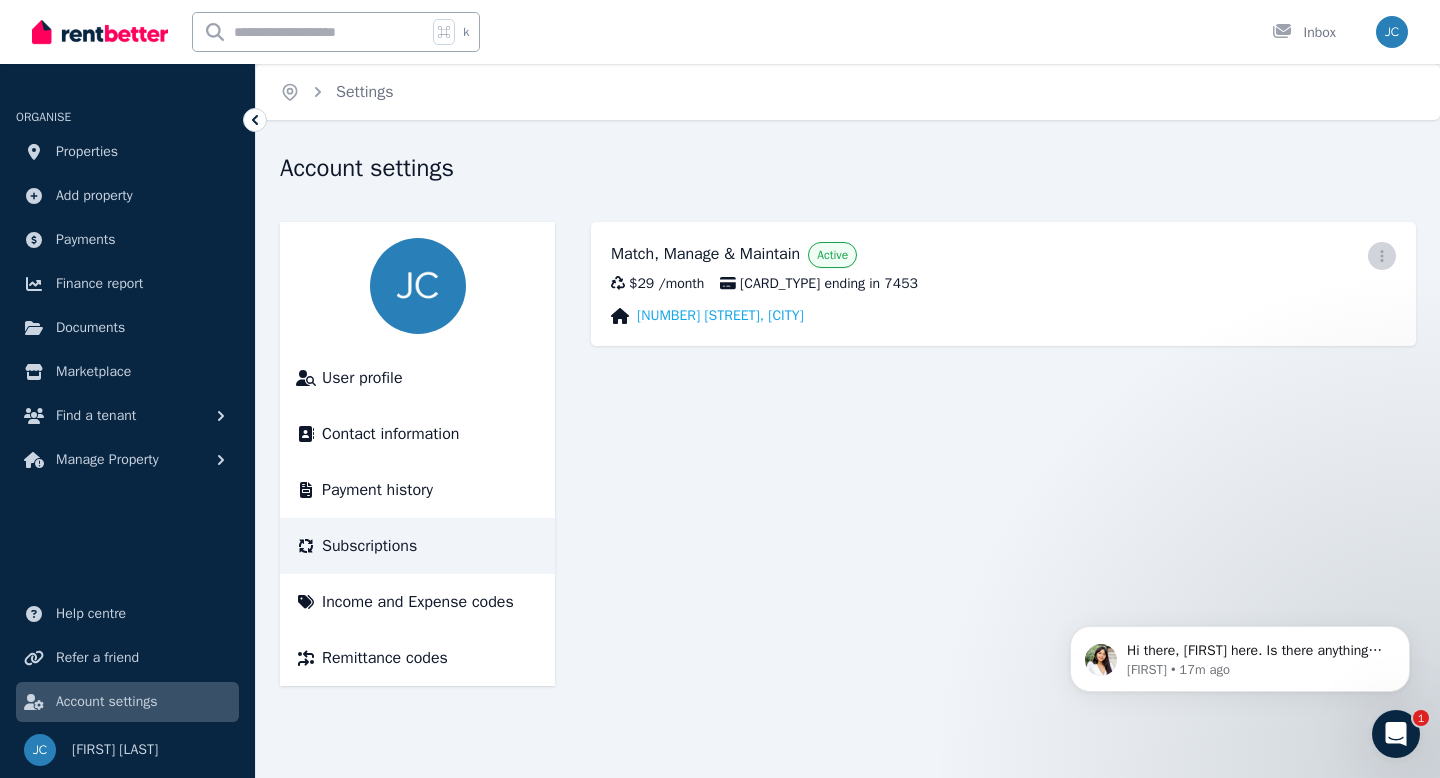 click 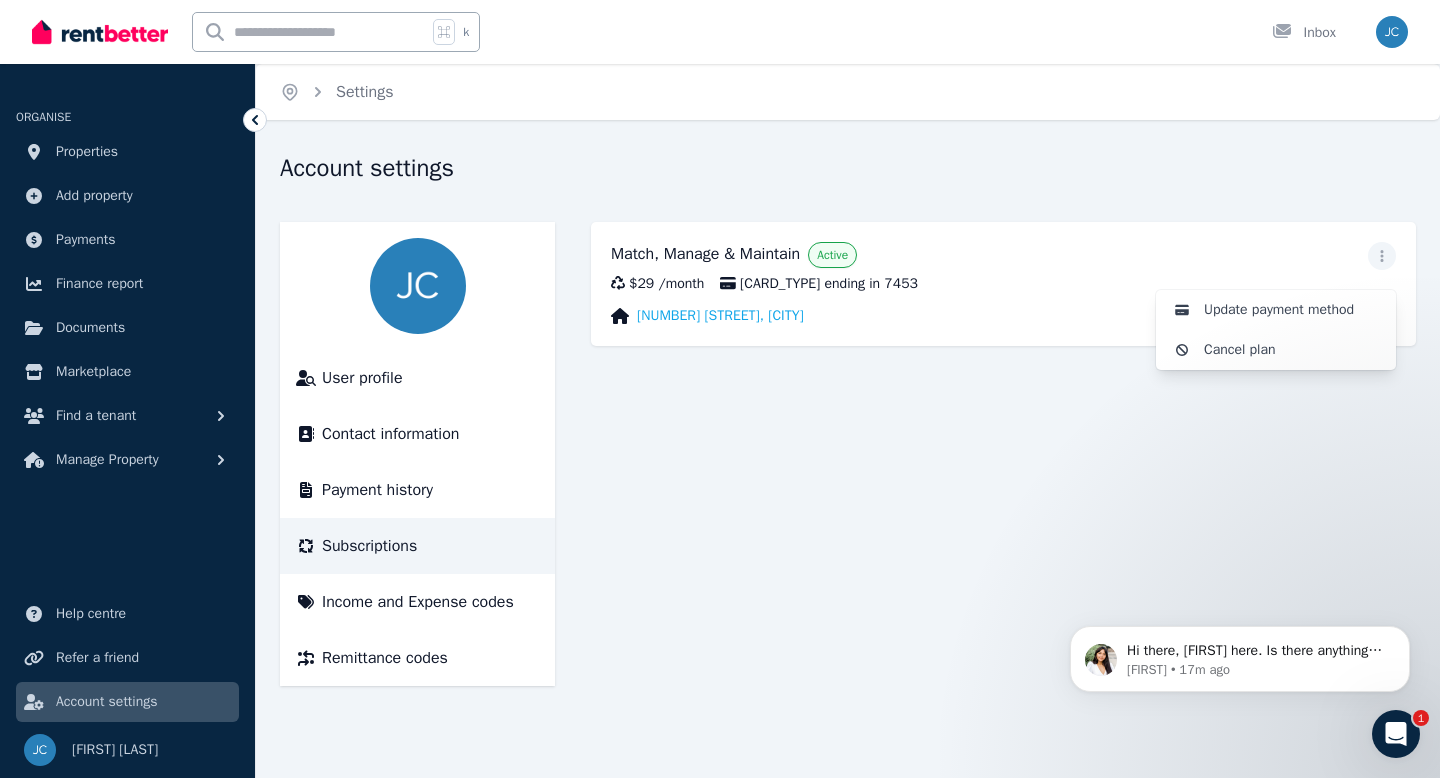 click on "Home Settings Account settings User profile Contact information Payment history Subscriptions Income and Expense codes Remittance codes Match, Manage & Maintain Active Update payment method Cancel plan $29 / month [CARD_TYPE] ending in 7453 [NUMBER] [STREET], [CITY]" at bounding box center (720, 389) 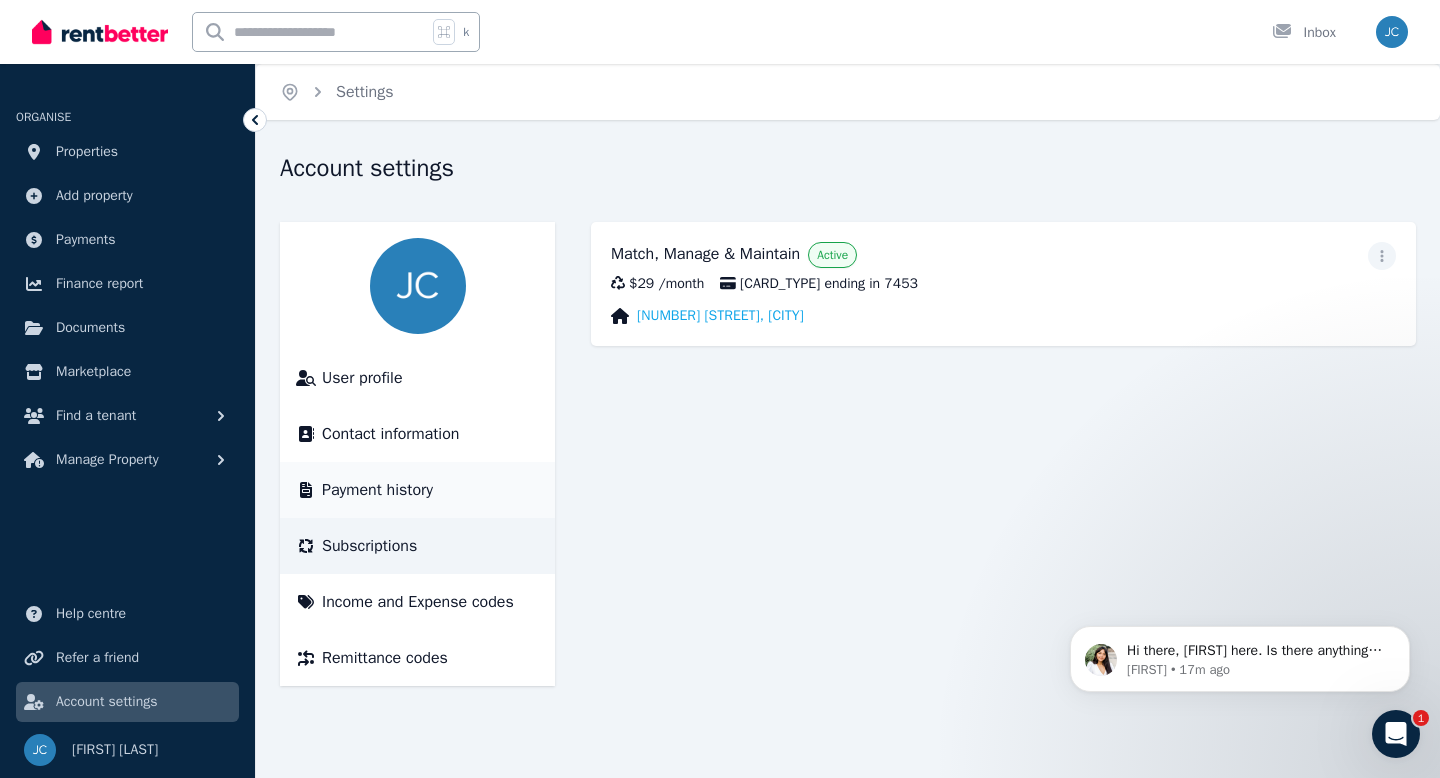 click on "Payment history" at bounding box center (377, 490) 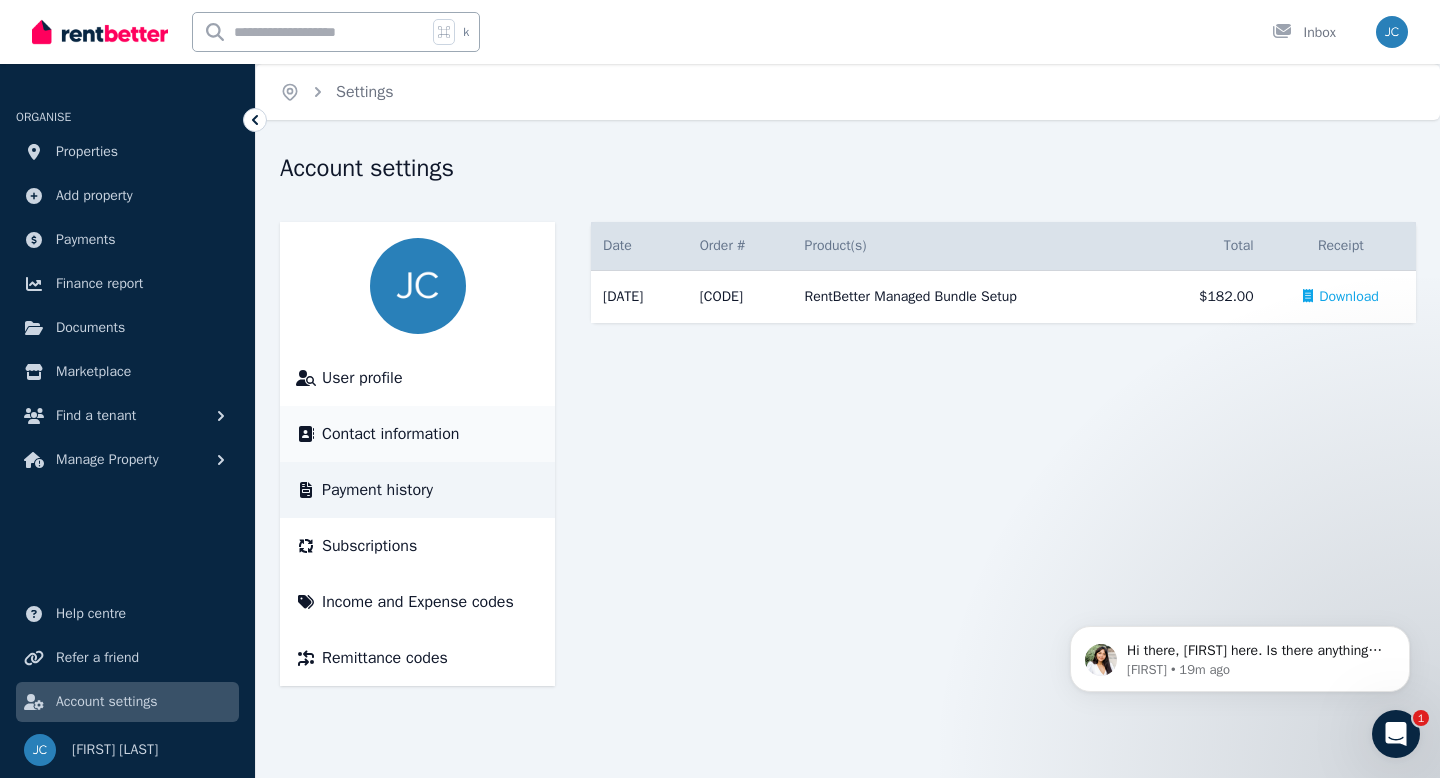 click on "Contact information" at bounding box center (390, 434) 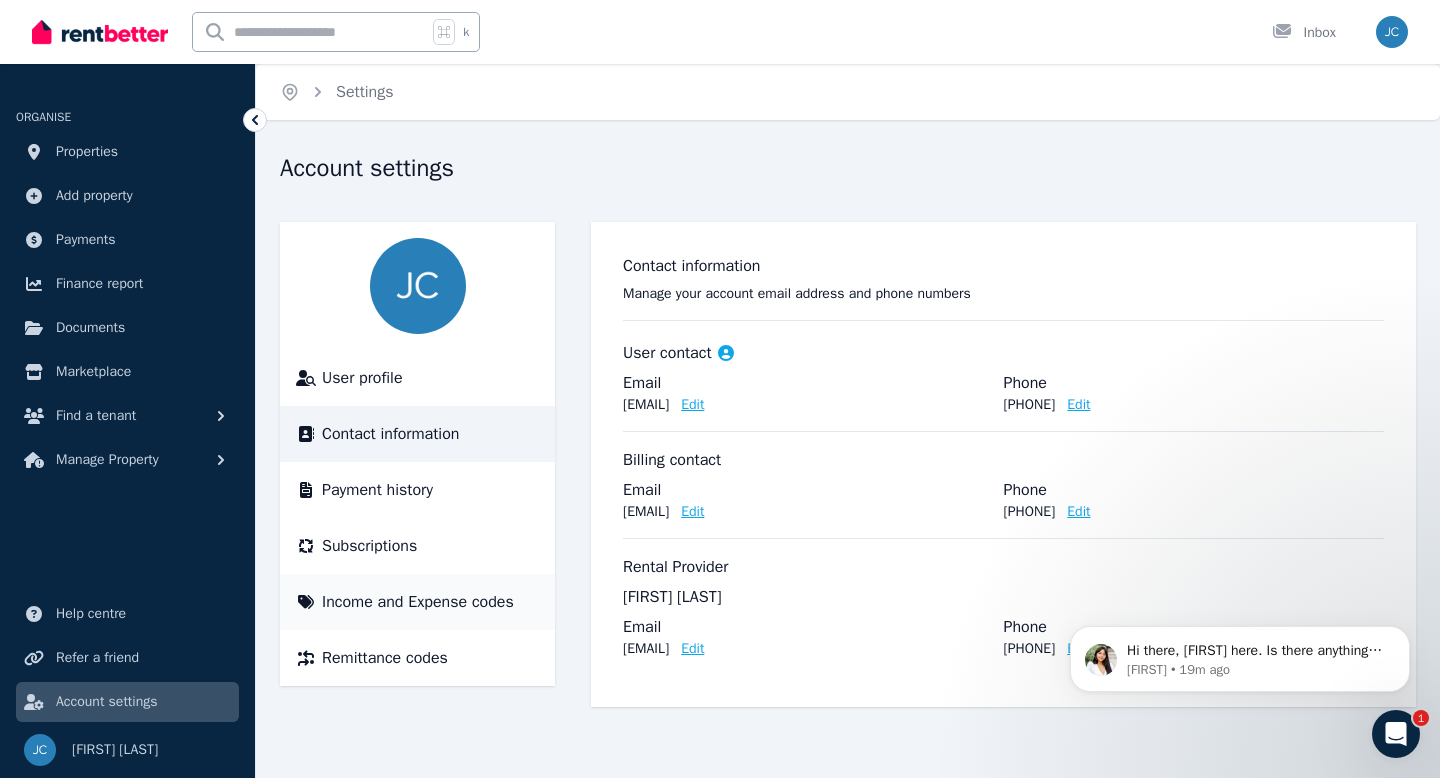 click on "Income and Expense codes" at bounding box center (418, 602) 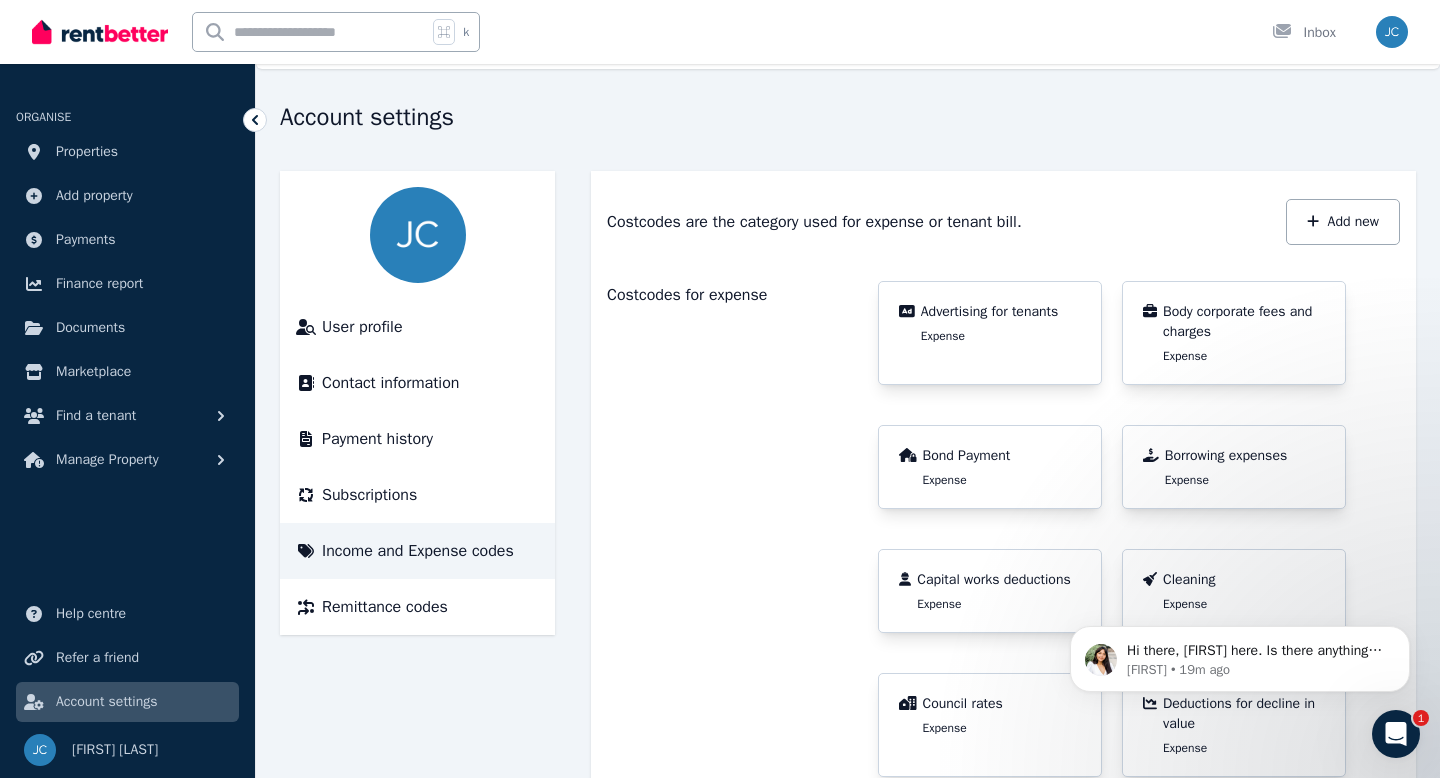 scroll, scrollTop: 59, scrollLeft: 0, axis: vertical 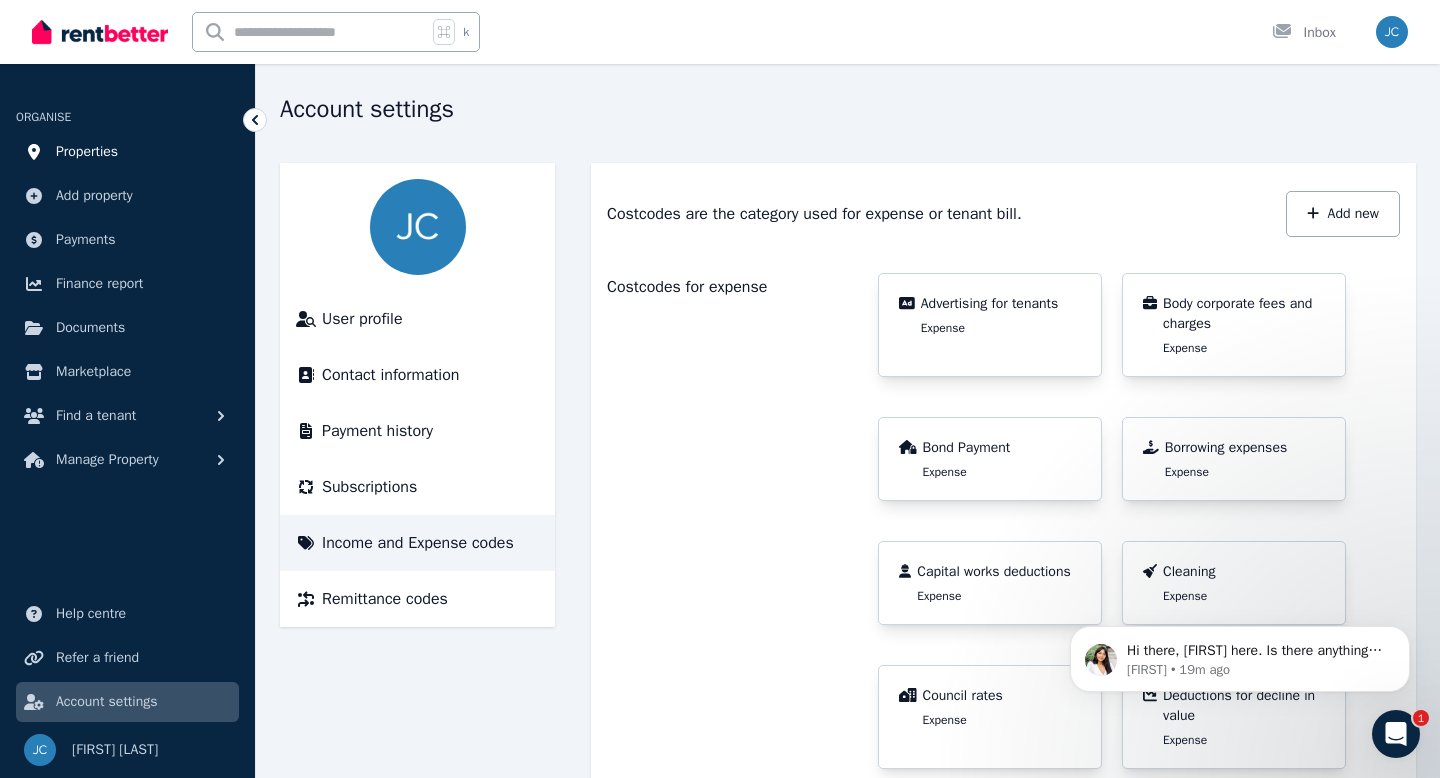 click on "Properties" at bounding box center (87, 152) 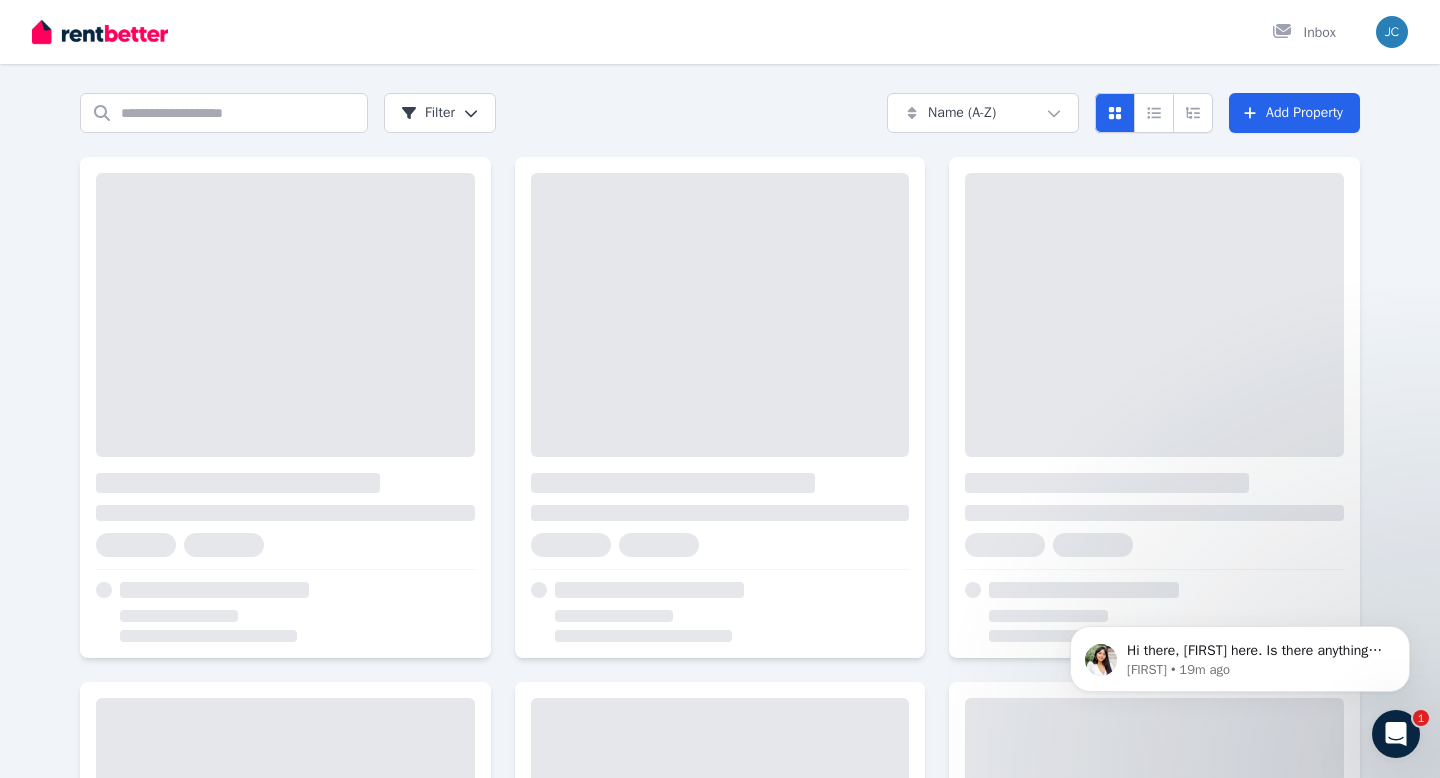 scroll, scrollTop: 0, scrollLeft: 0, axis: both 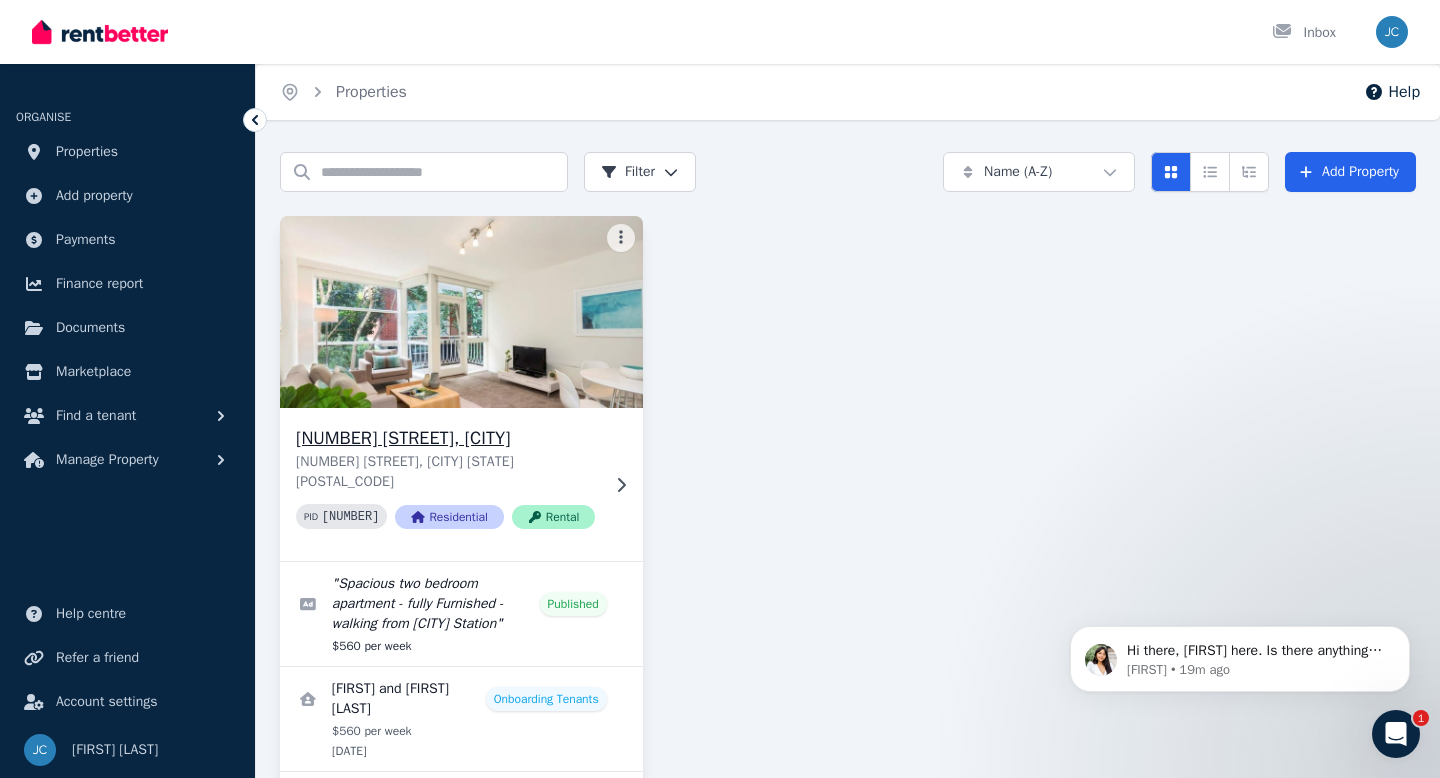 click on "[NUMBER] [STREET], [CITY]" at bounding box center (447, 438) 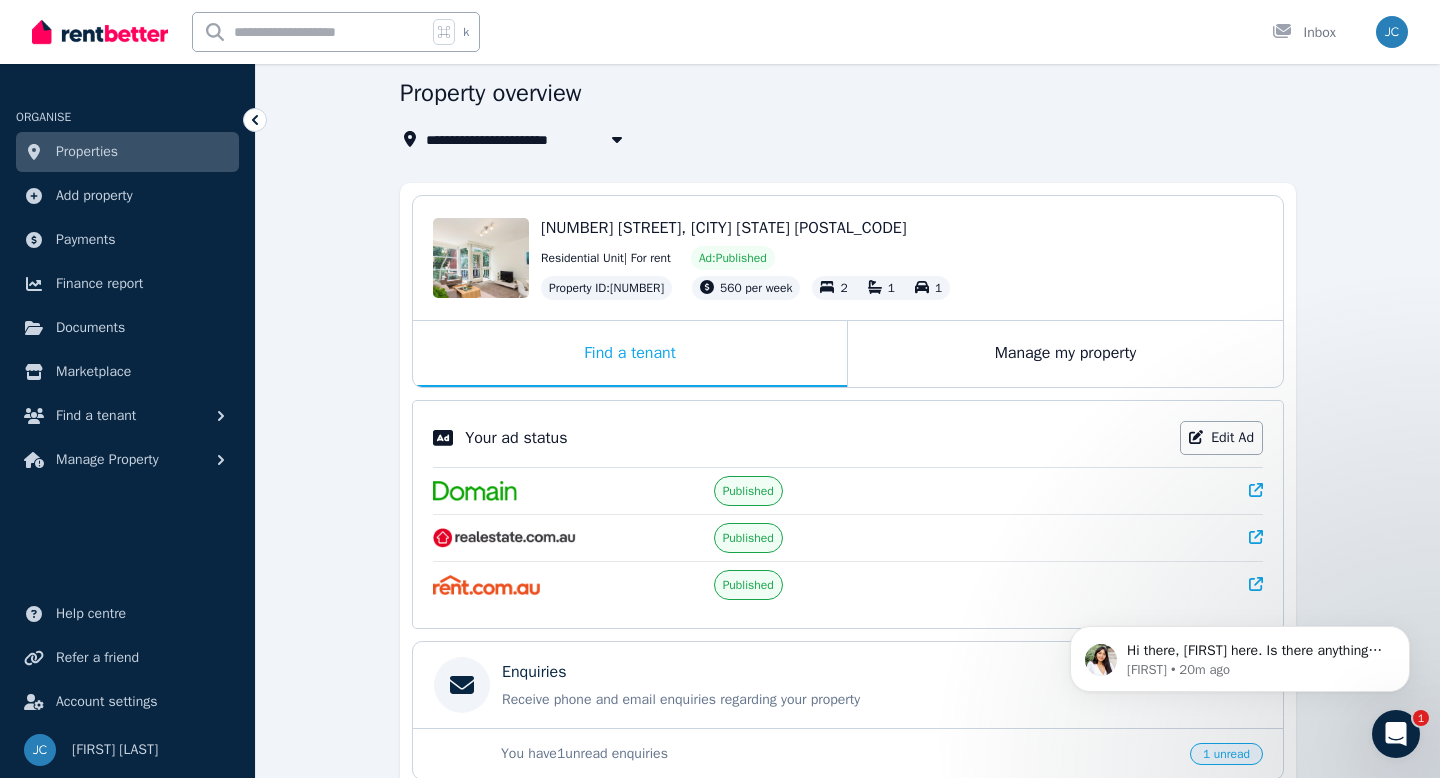 scroll, scrollTop: 0, scrollLeft: 0, axis: both 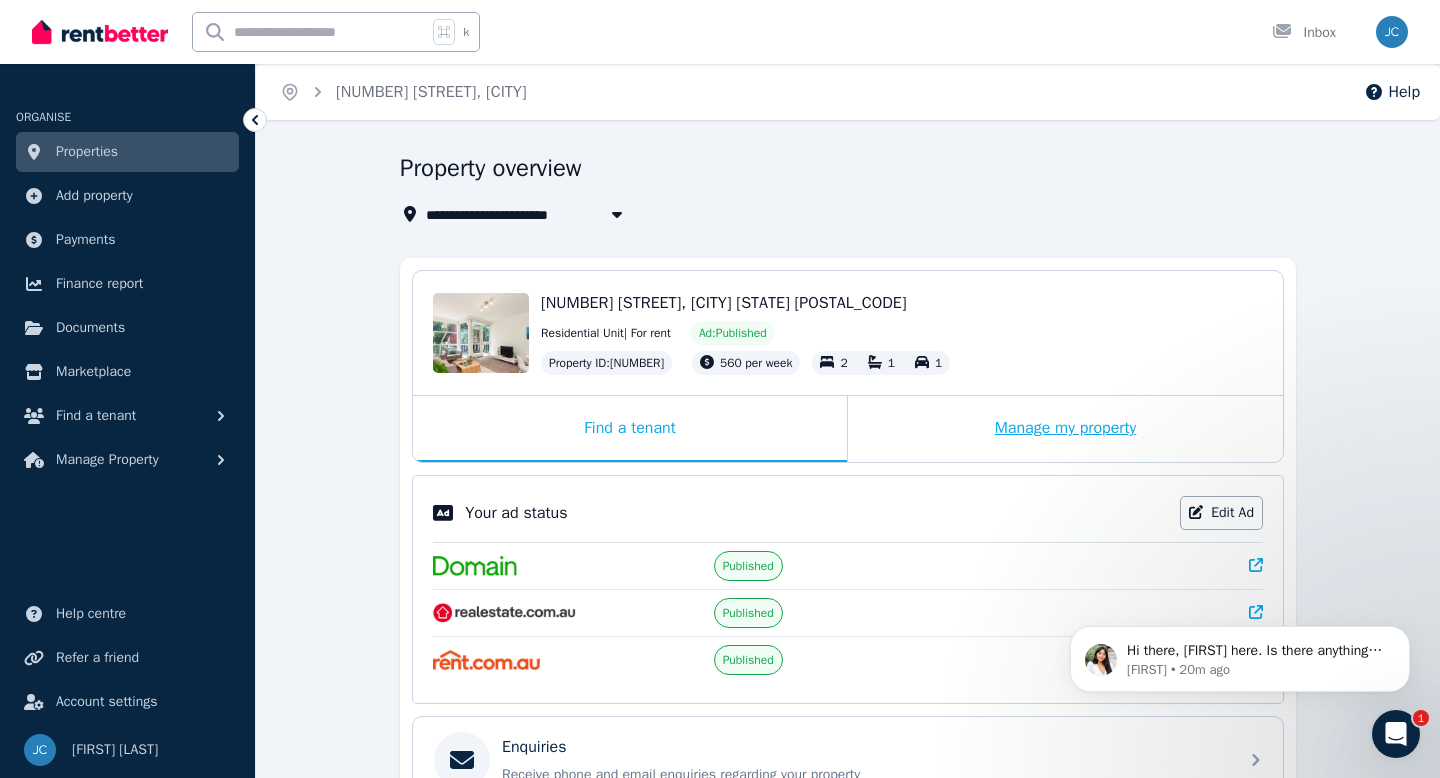 click on "Manage my property" at bounding box center [1065, 429] 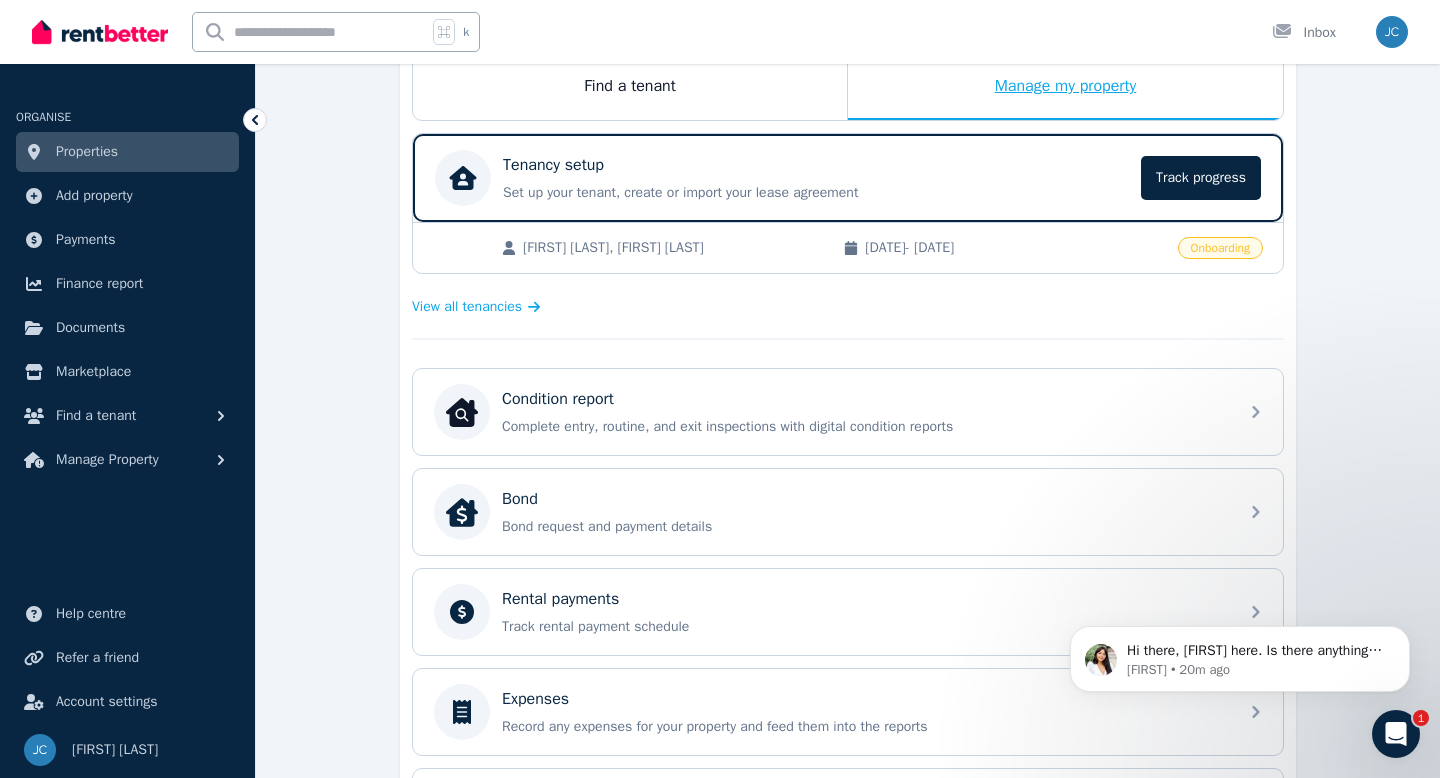 scroll, scrollTop: 346, scrollLeft: 0, axis: vertical 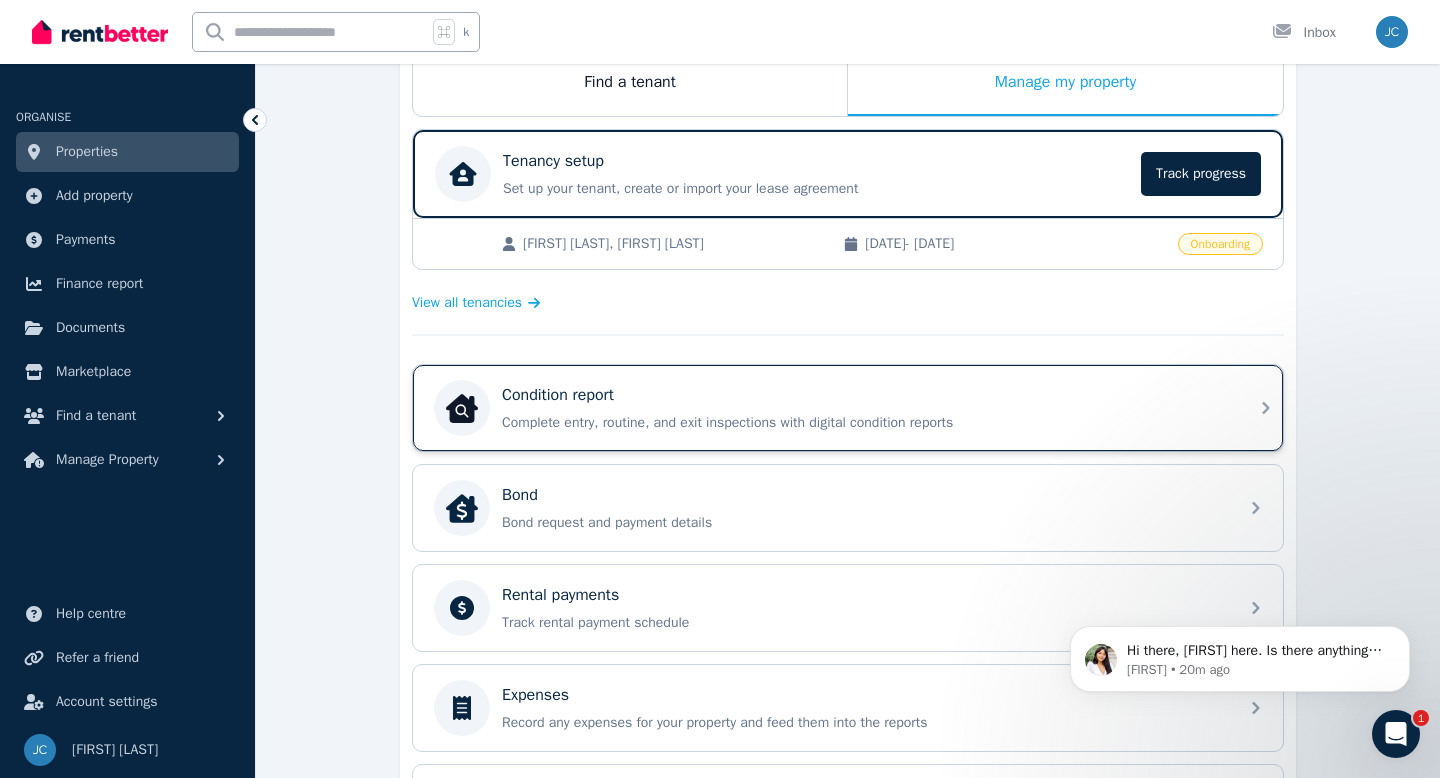 click on "Complete entry, routine, and exit inspections with digital condition reports" at bounding box center (864, 423) 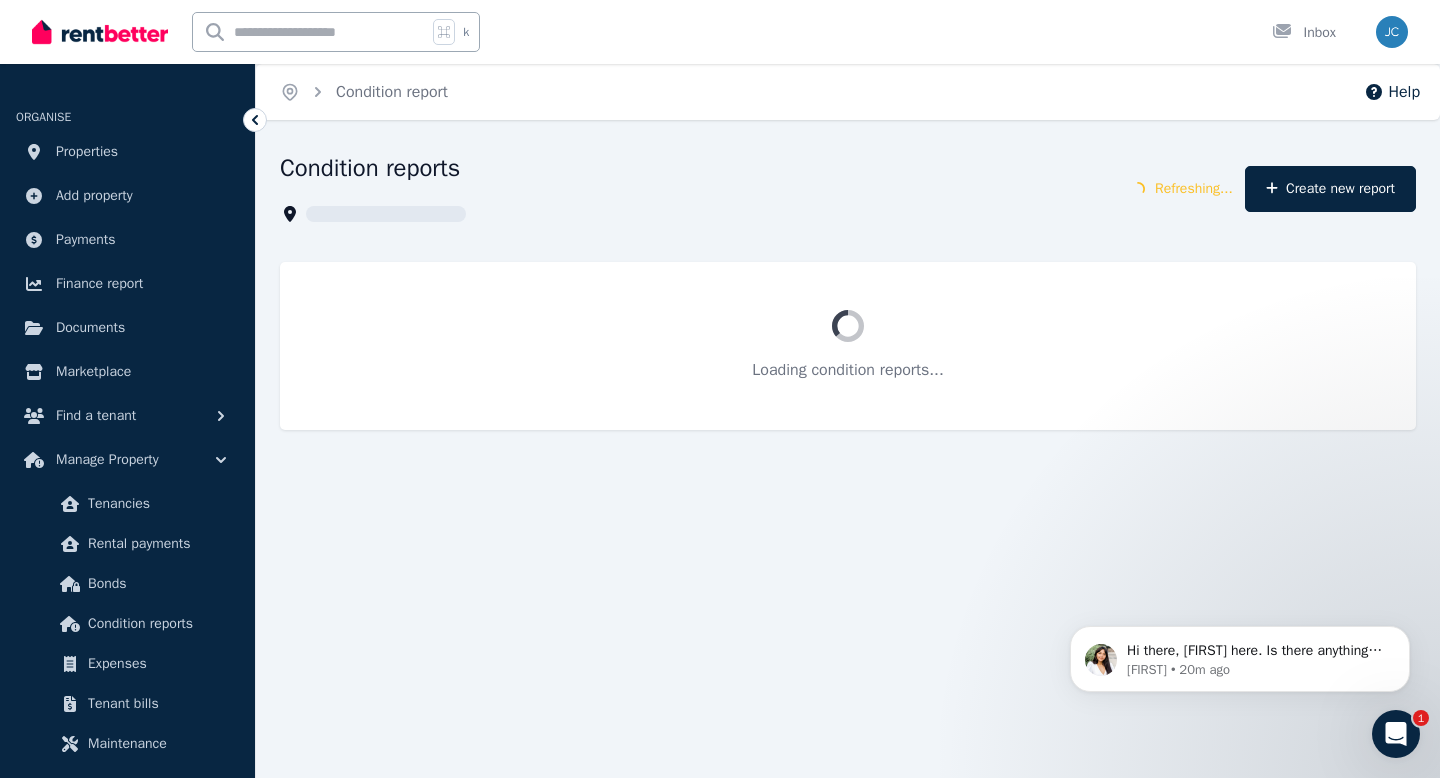 scroll, scrollTop: 0, scrollLeft: 0, axis: both 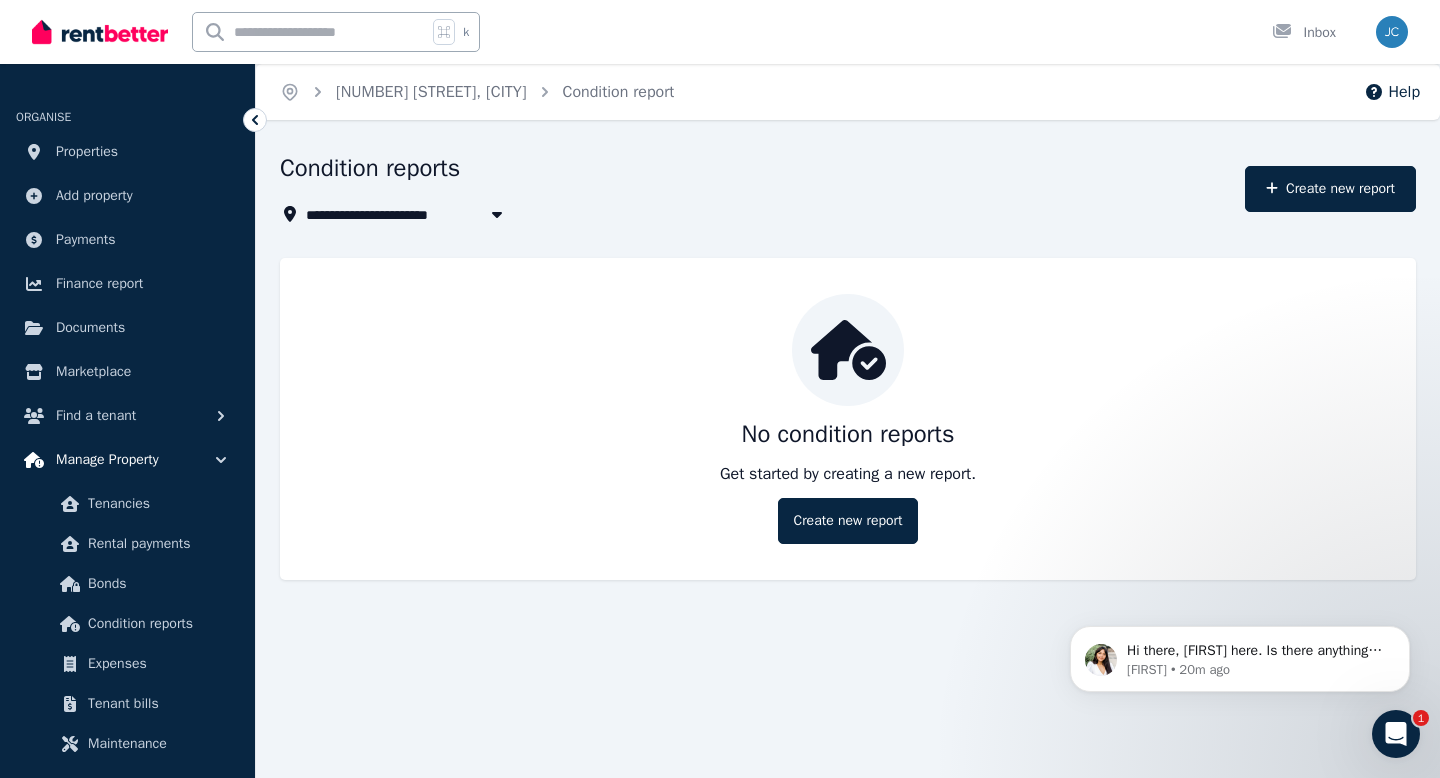 click on "Manage Property" at bounding box center [107, 460] 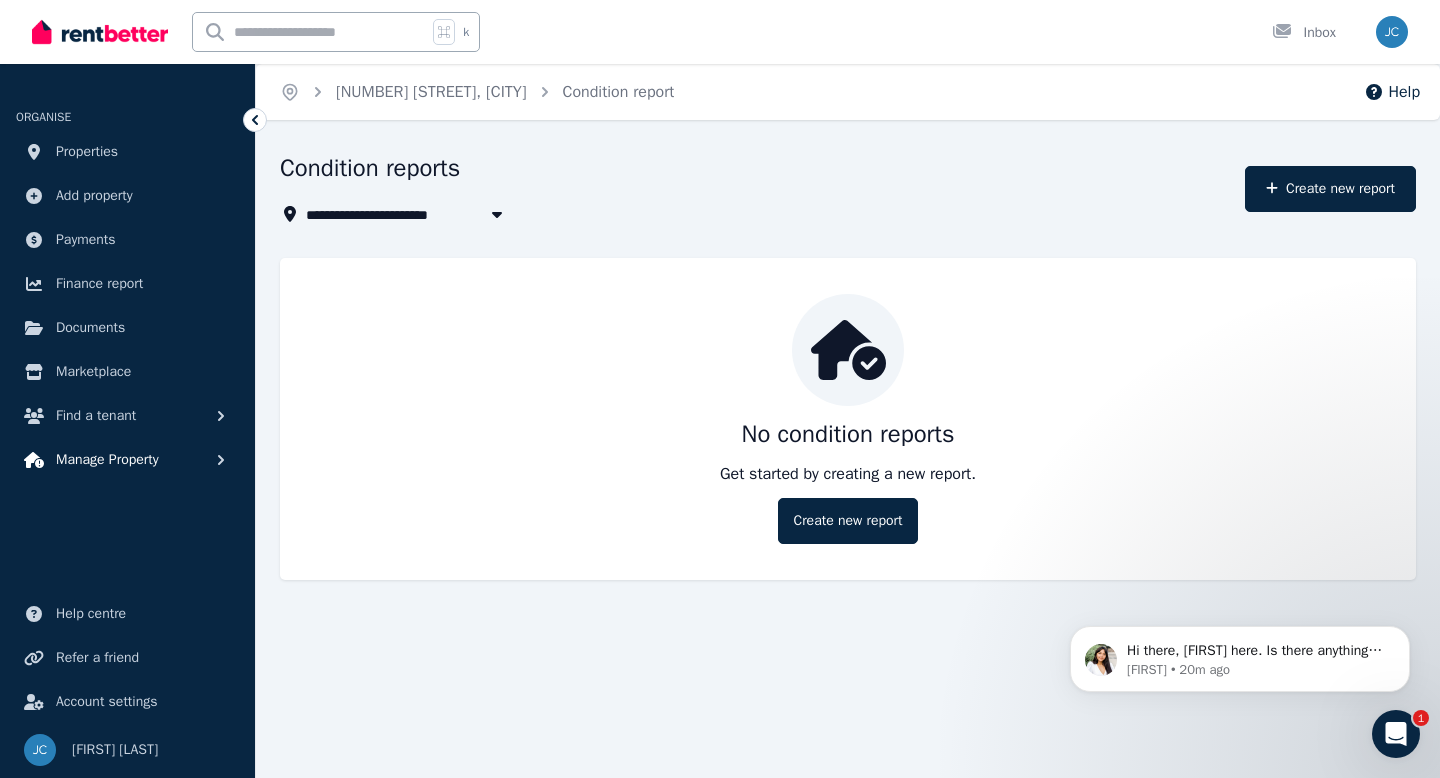 click on "Manage Property" at bounding box center (107, 460) 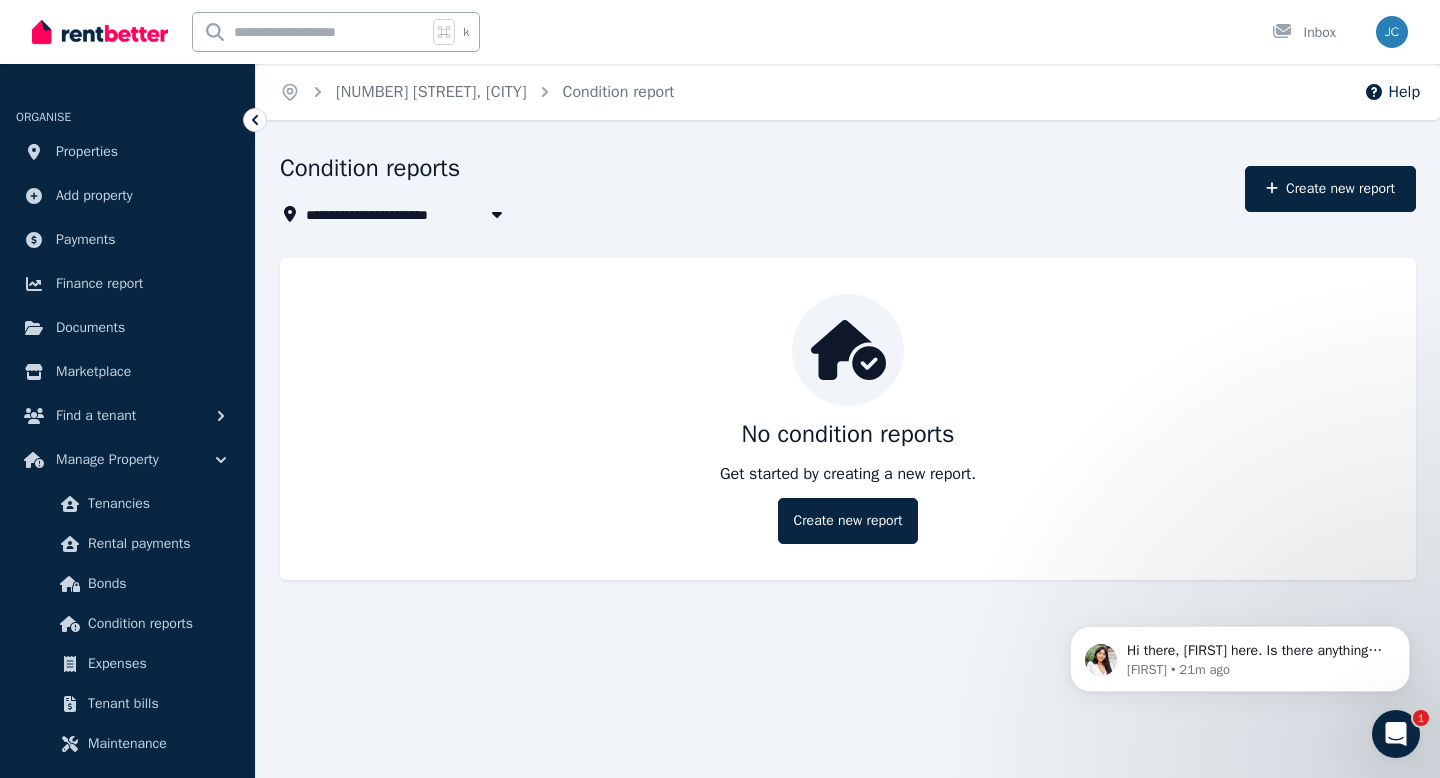 click 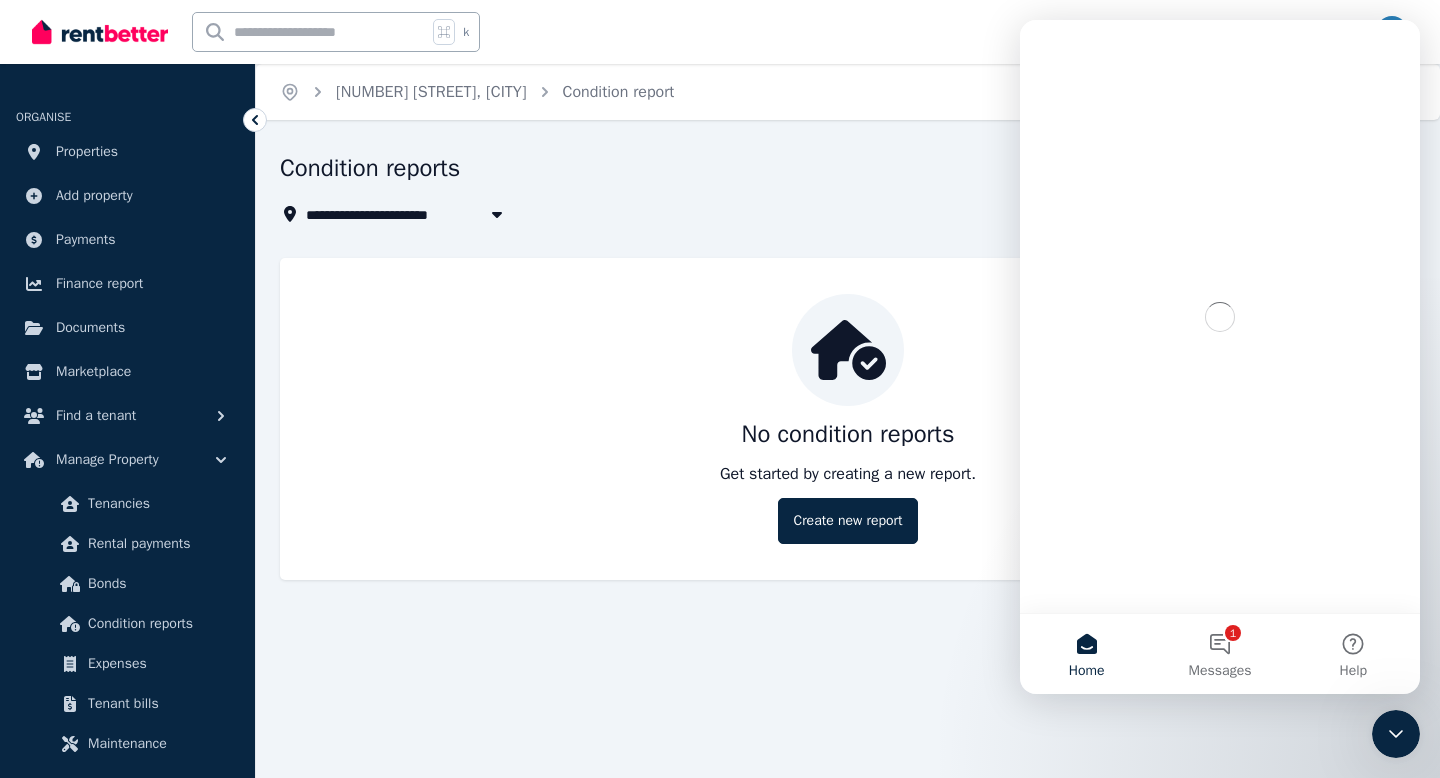 scroll, scrollTop: 0, scrollLeft: 0, axis: both 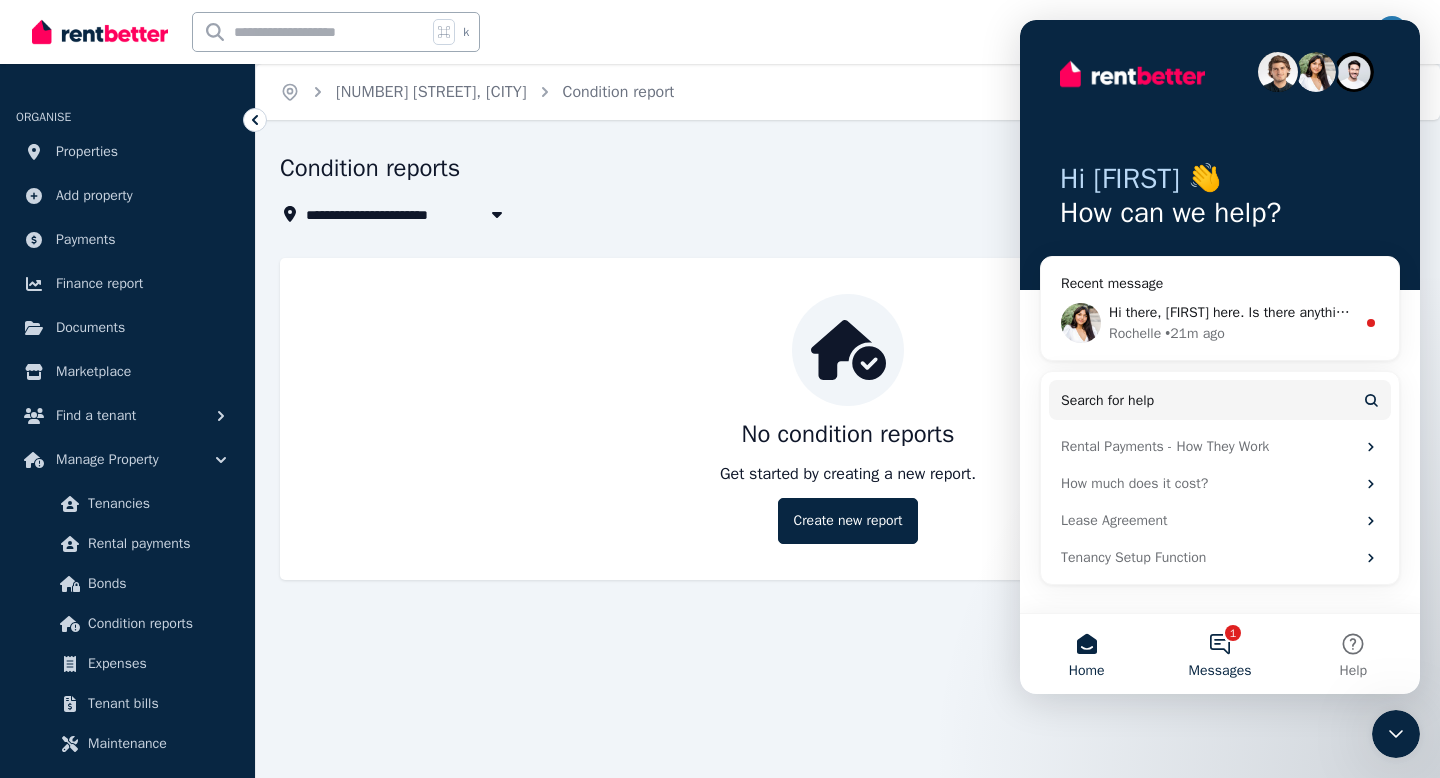 click on "1 Messages" at bounding box center [1219, 654] 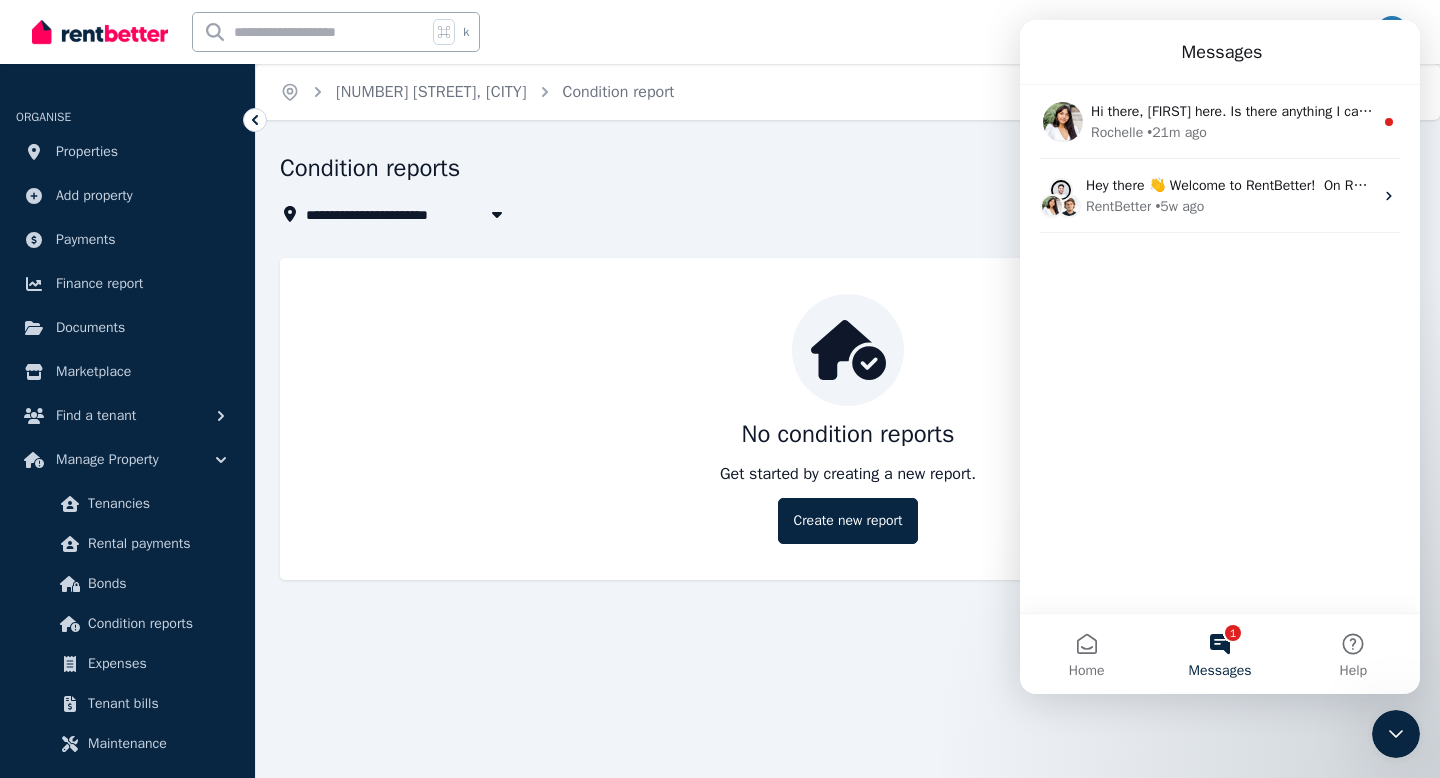 click on "1 Messages" at bounding box center (1219, 654) 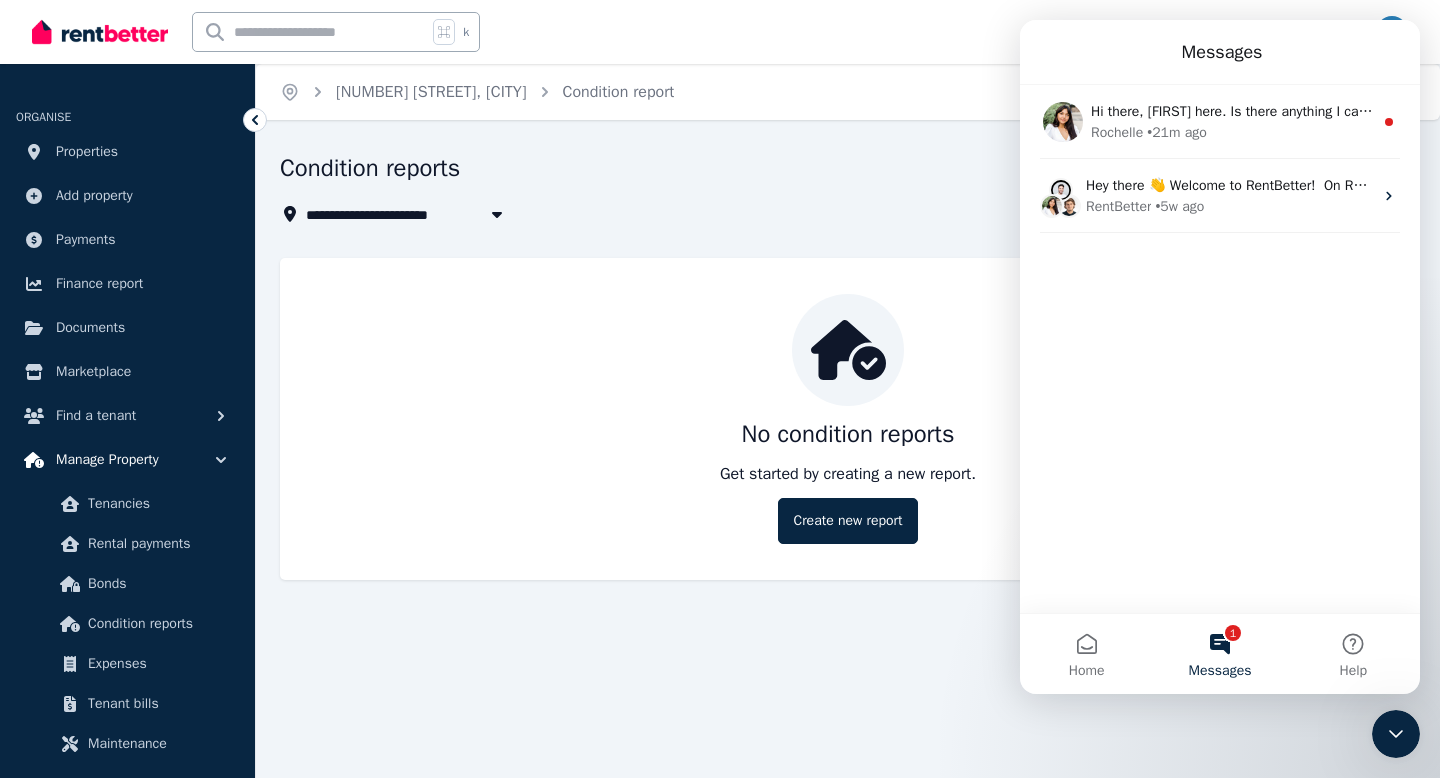 click on "Manage Property" at bounding box center [107, 460] 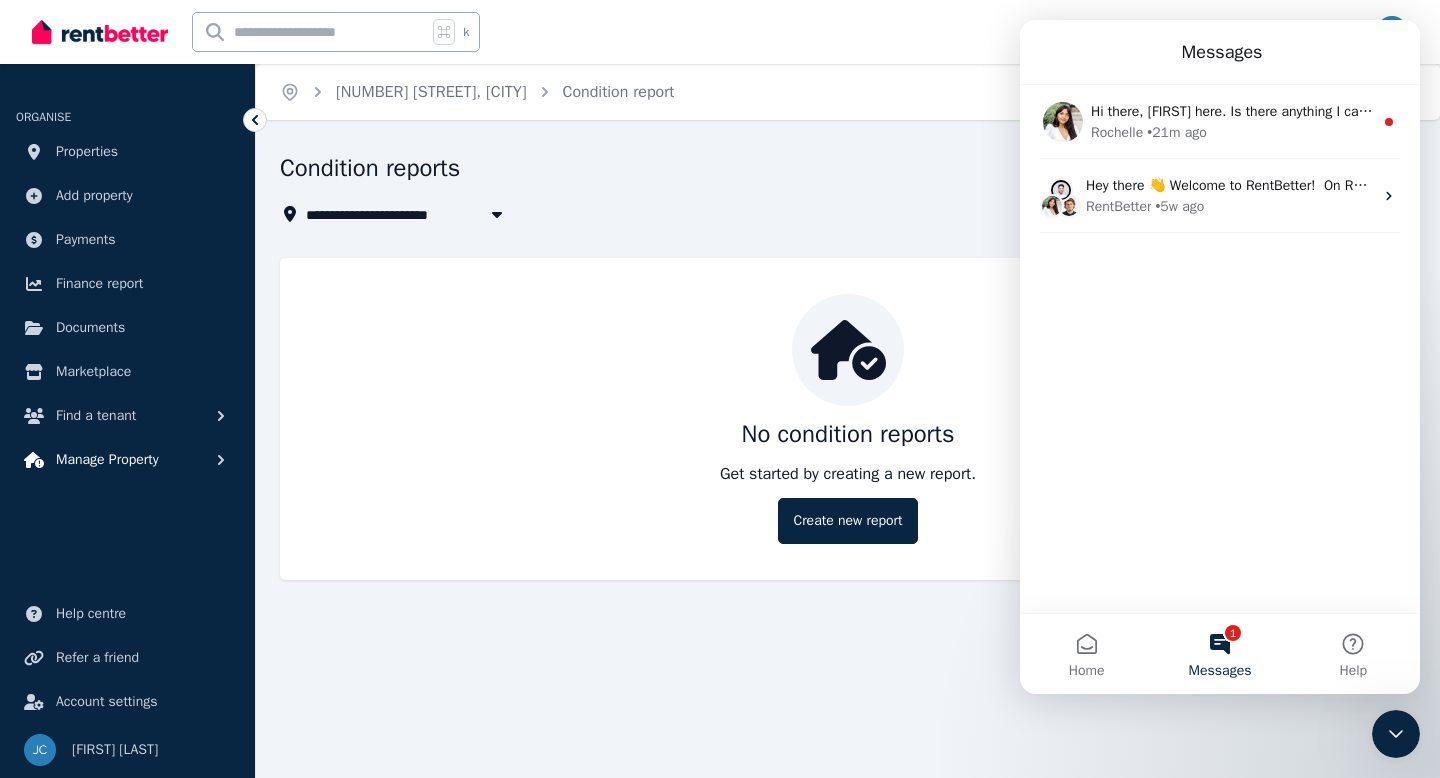 click on "Manage Property" at bounding box center [107, 460] 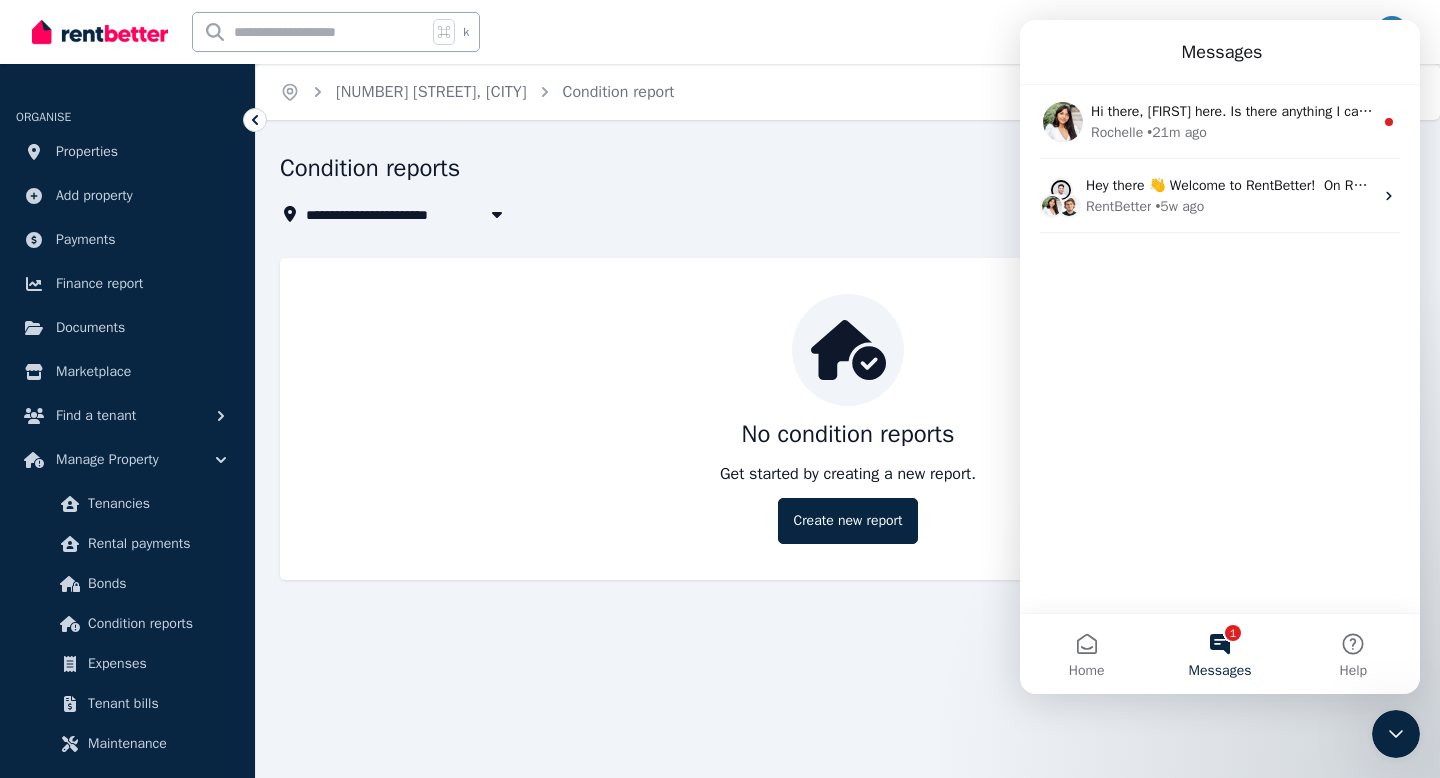 click on "Condition reports" at bounding box center [756, 171] 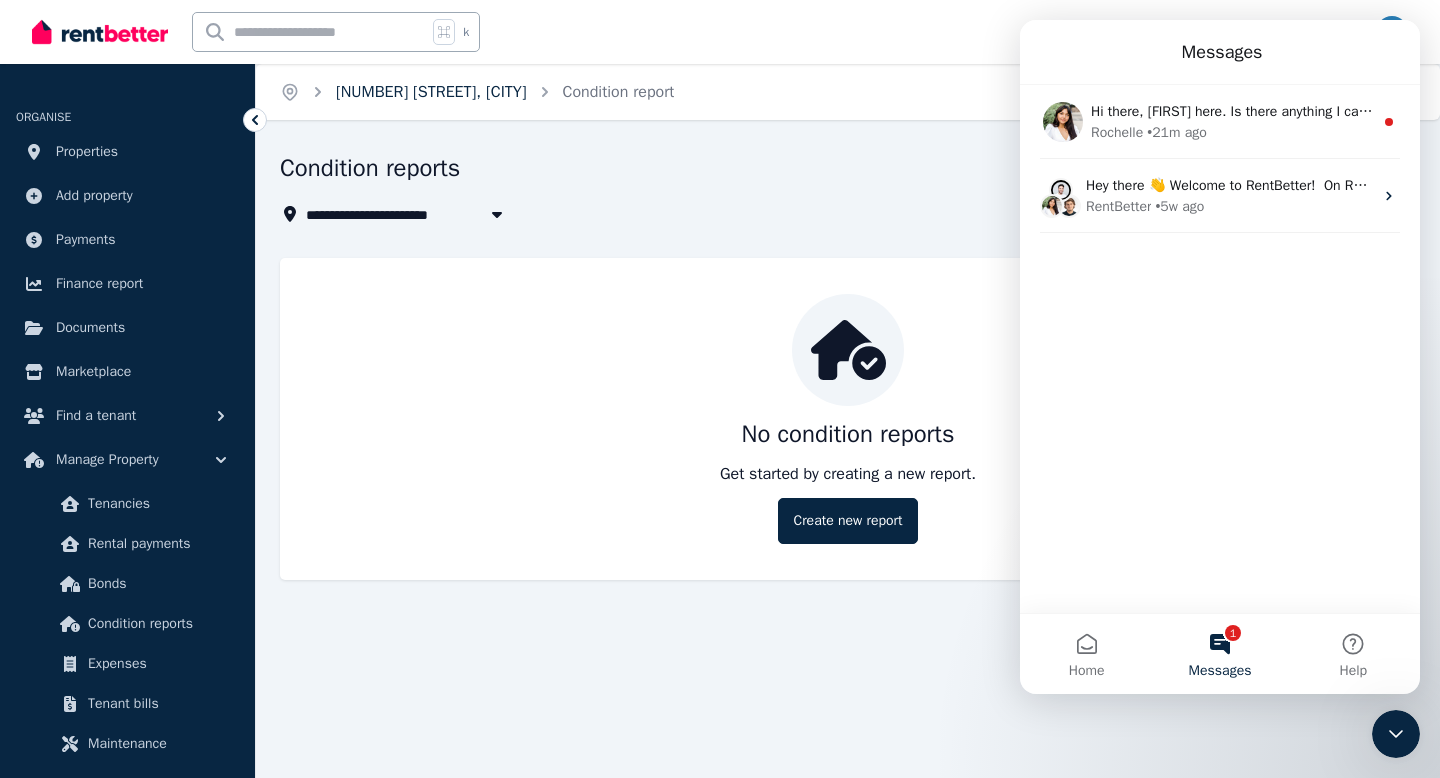 click on "[NUMBER] [STREET], [CITY]" at bounding box center (431, 92) 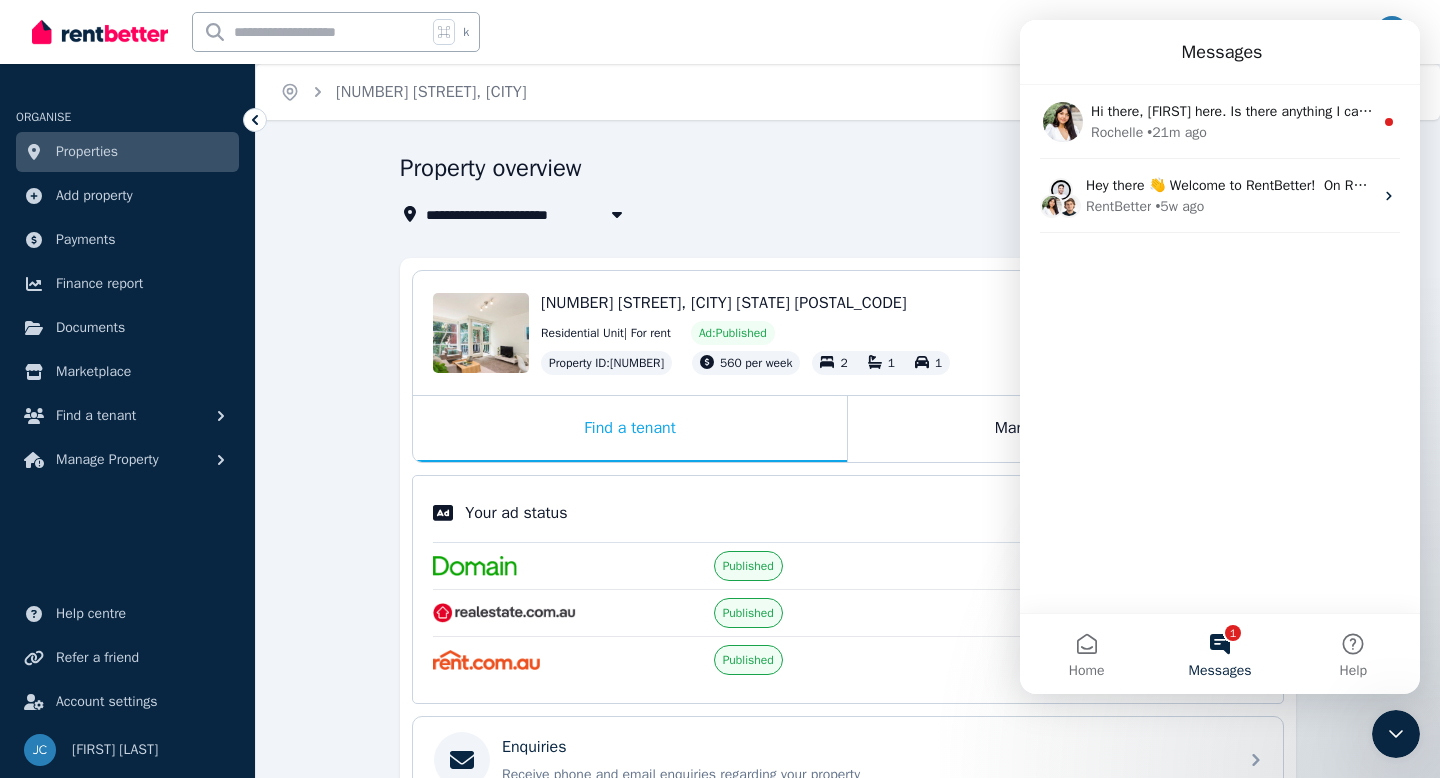 click on "**********" at bounding box center (842, 189) 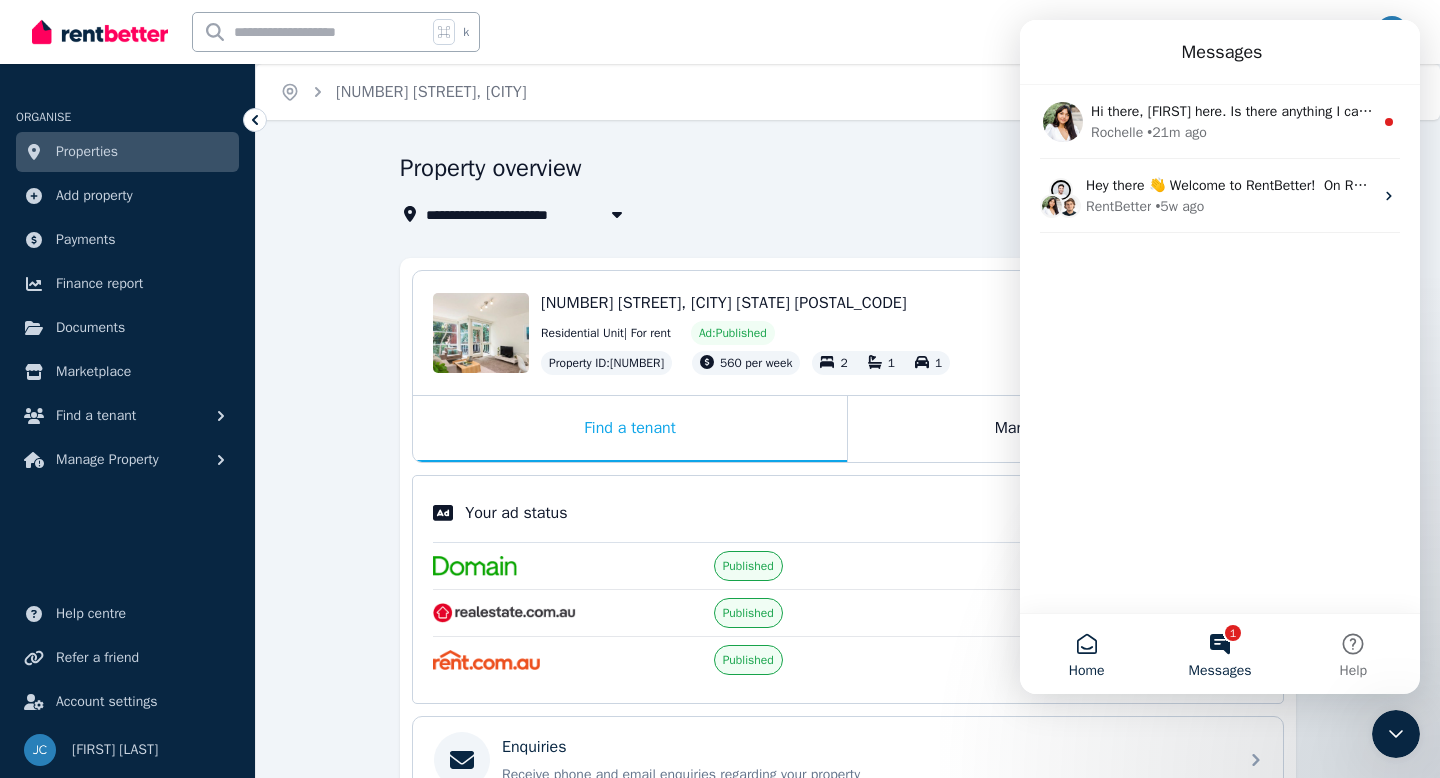 click on "Home" at bounding box center (1086, 654) 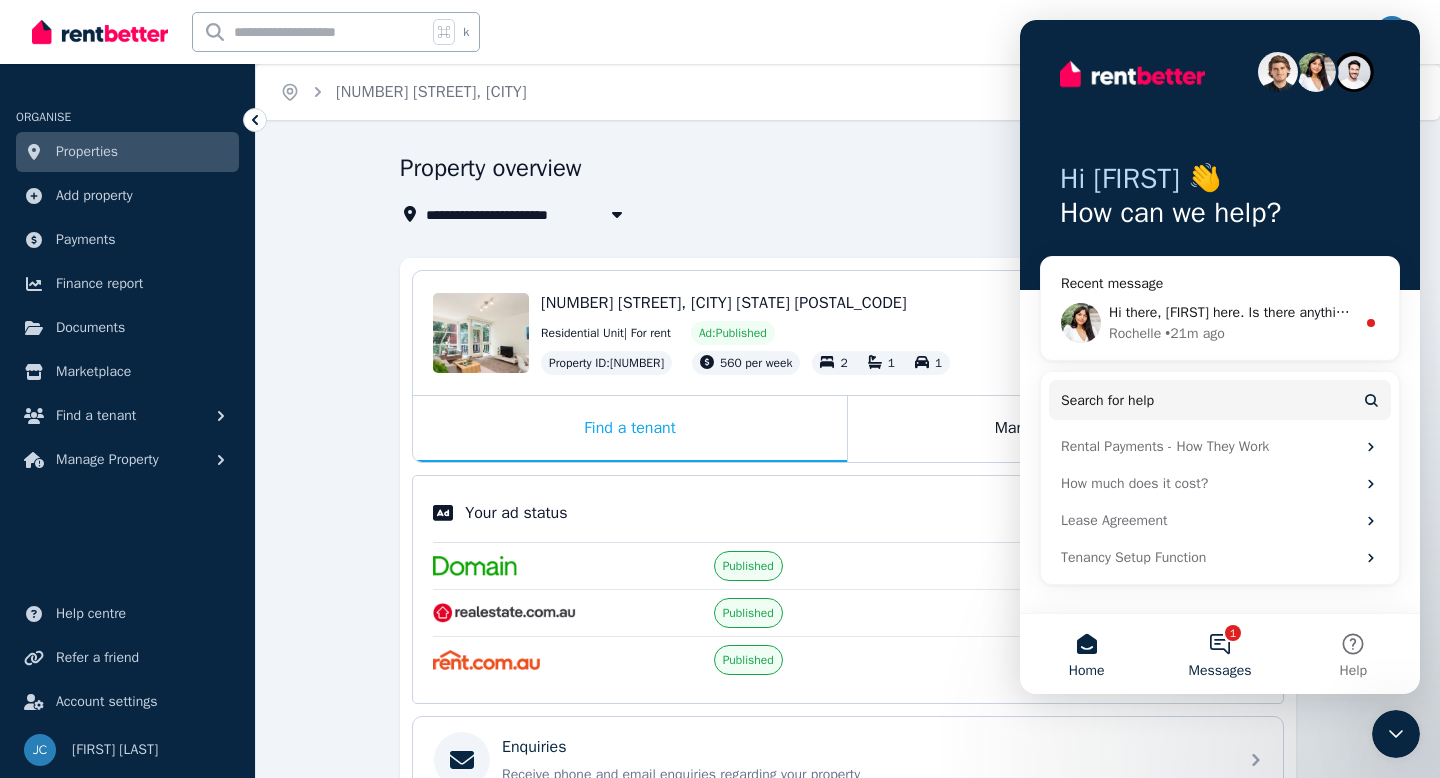 click on "1 Messages" at bounding box center (1219, 654) 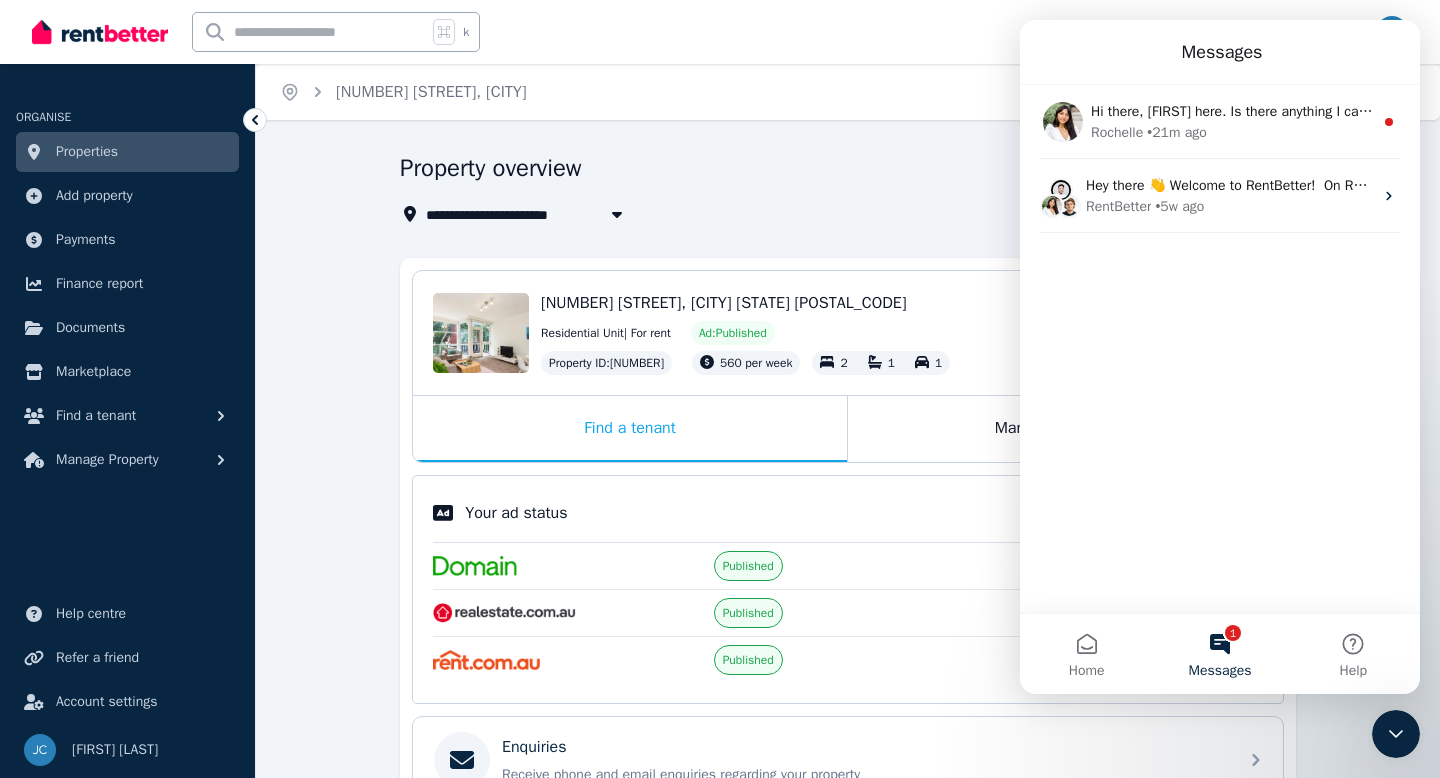 click on "Property overview" at bounding box center (842, 171) 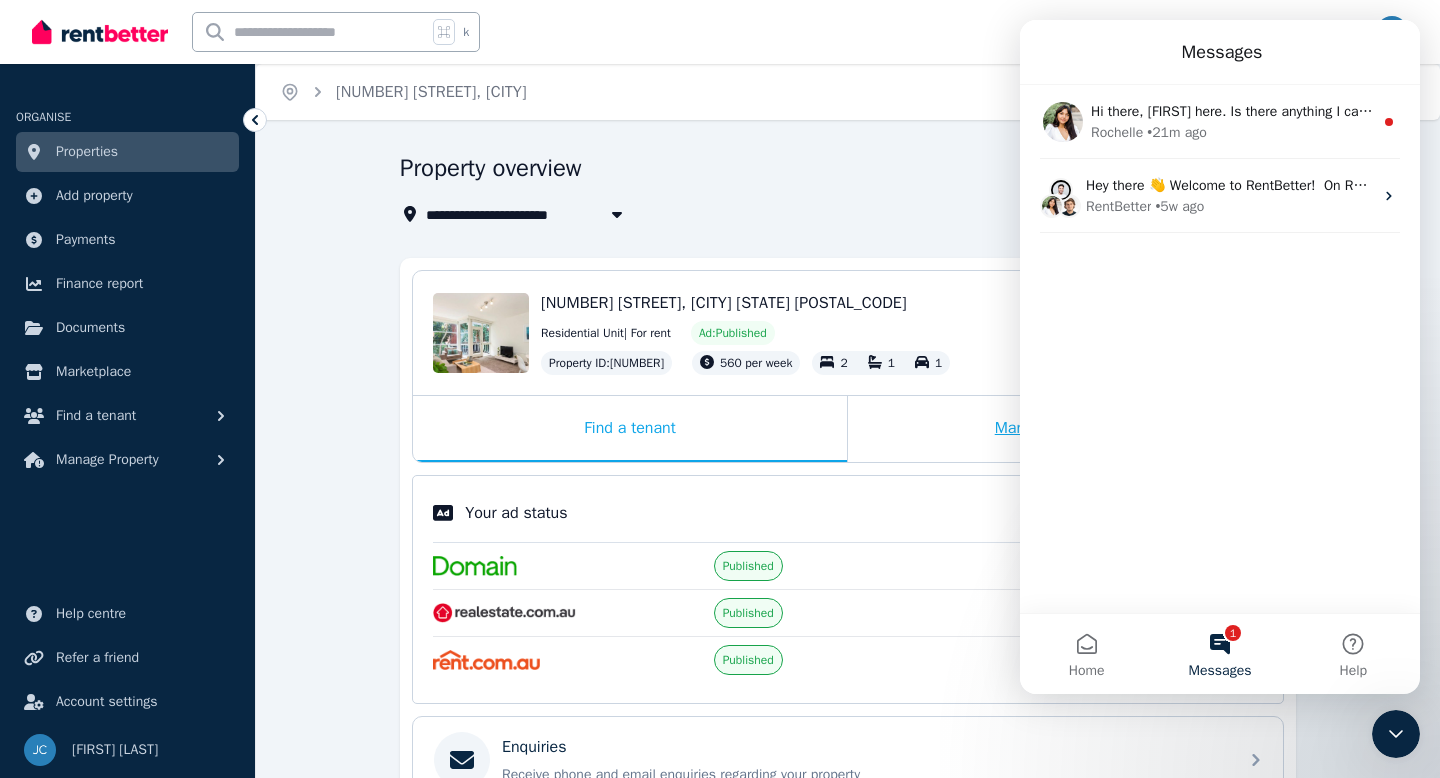 click on "Manage my property" at bounding box center (1065, 429) 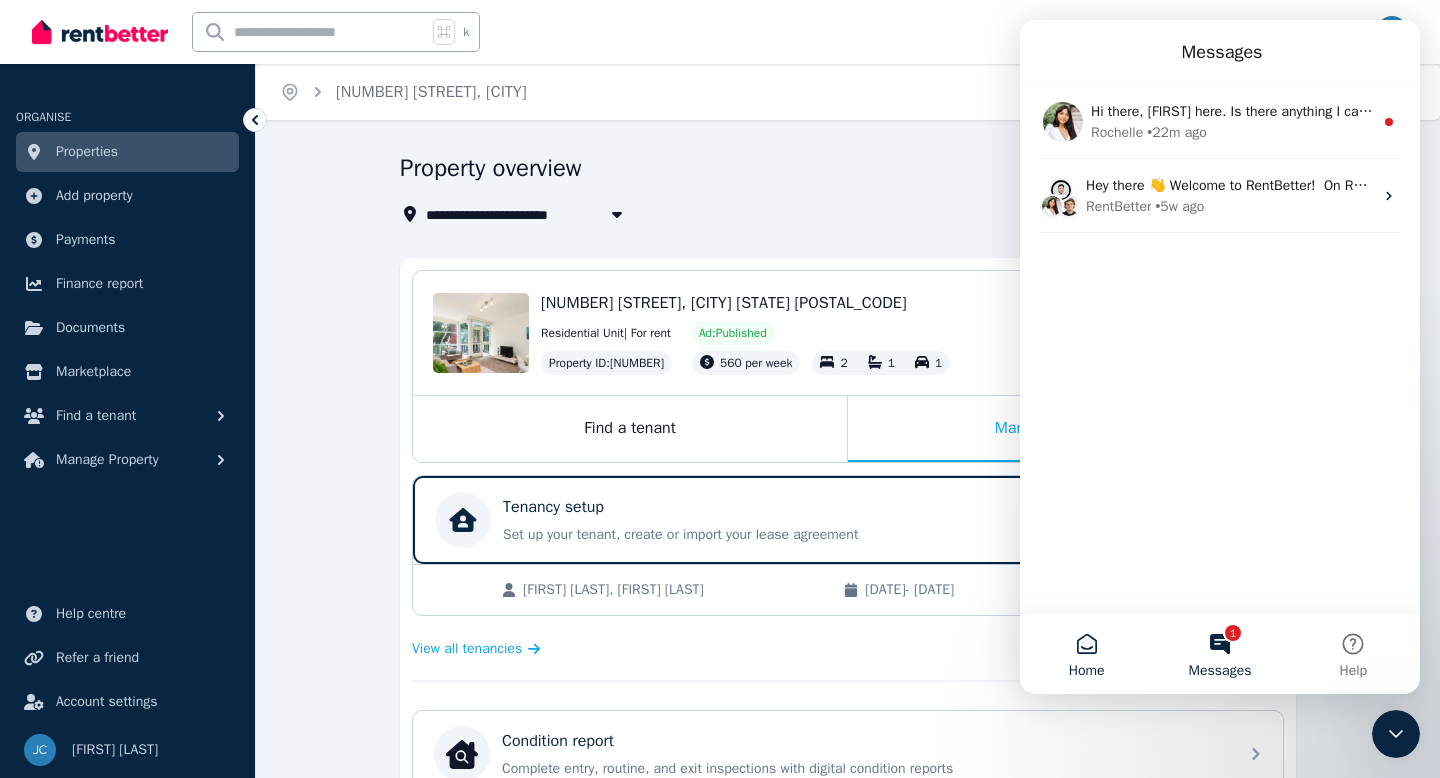 click on "Home" at bounding box center (1086, 654) 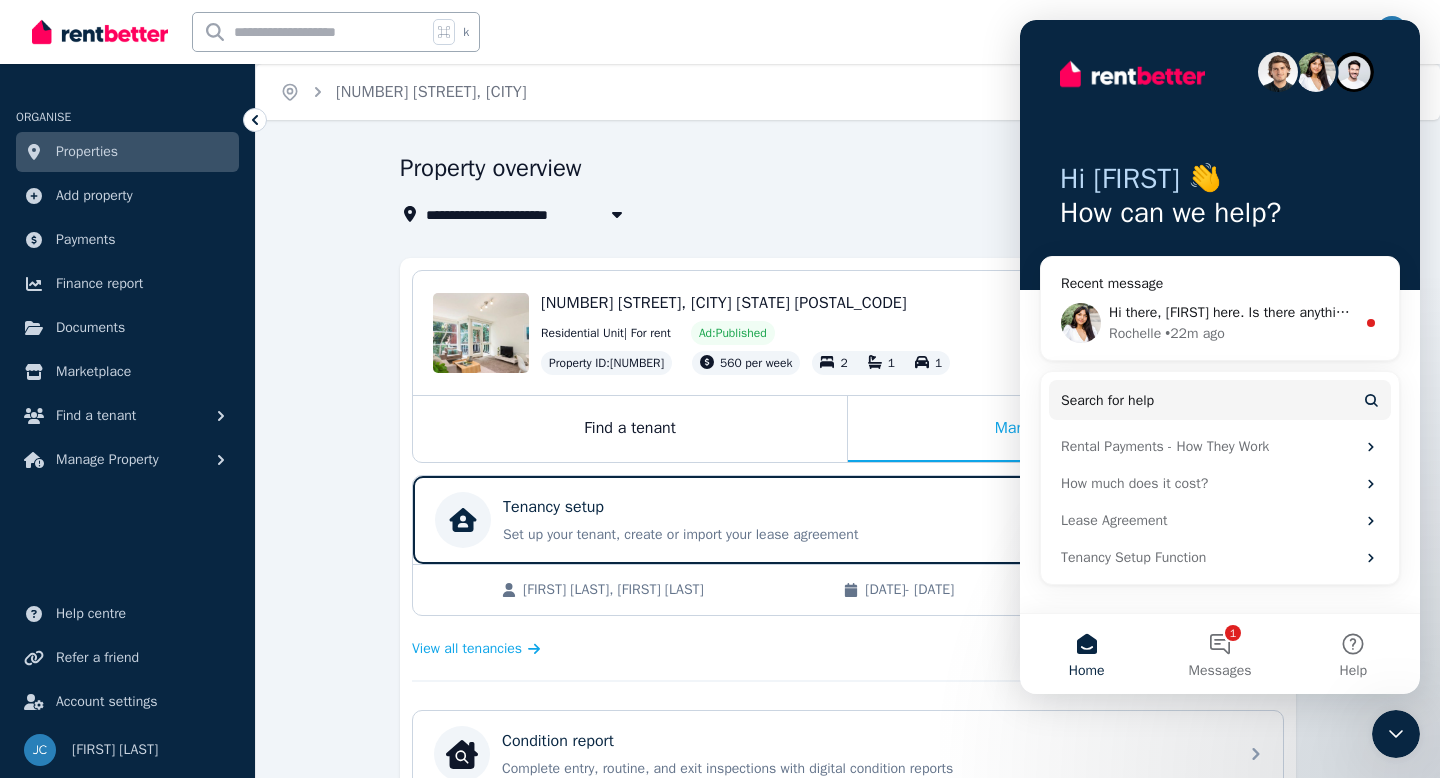 click 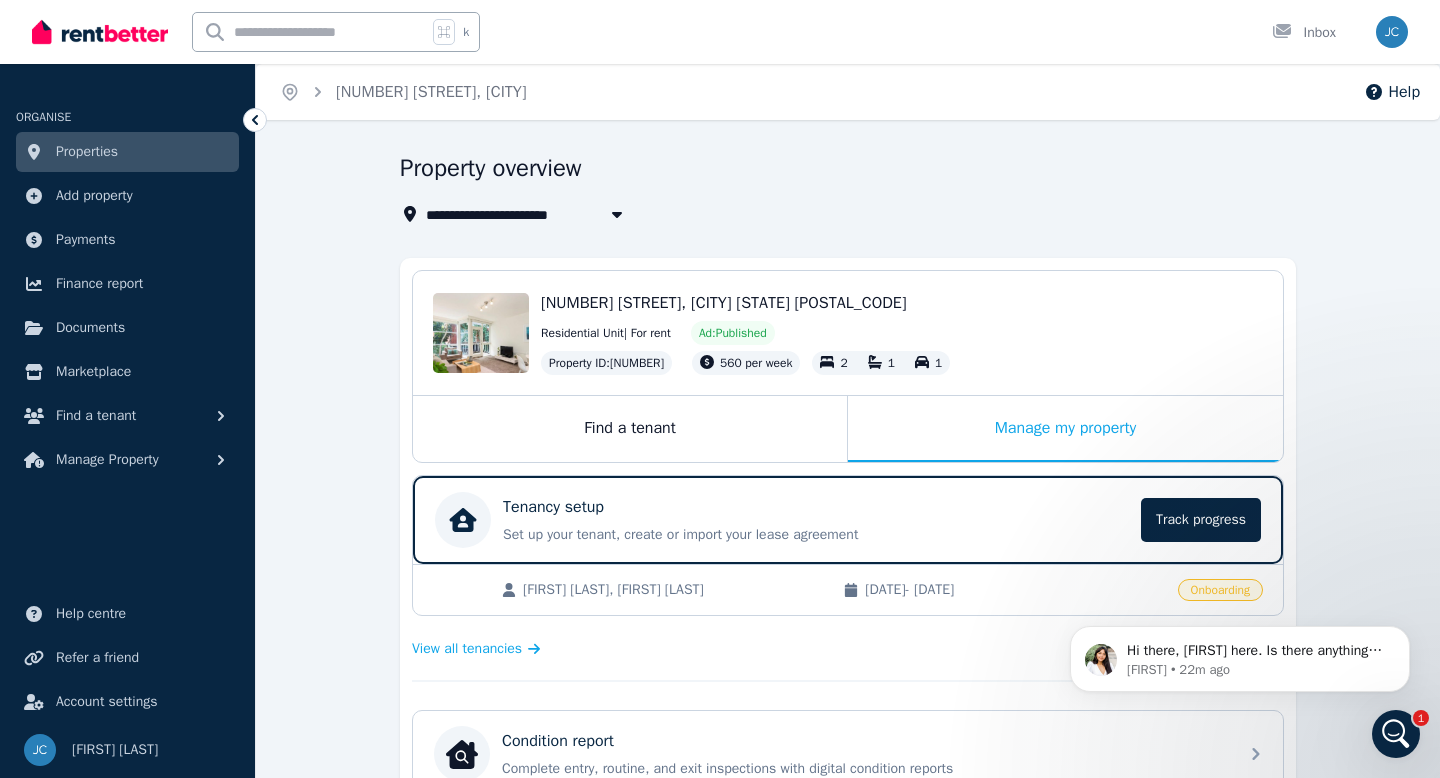 scroll, scrollTop: 0, scrollLeft: 0, axis: both 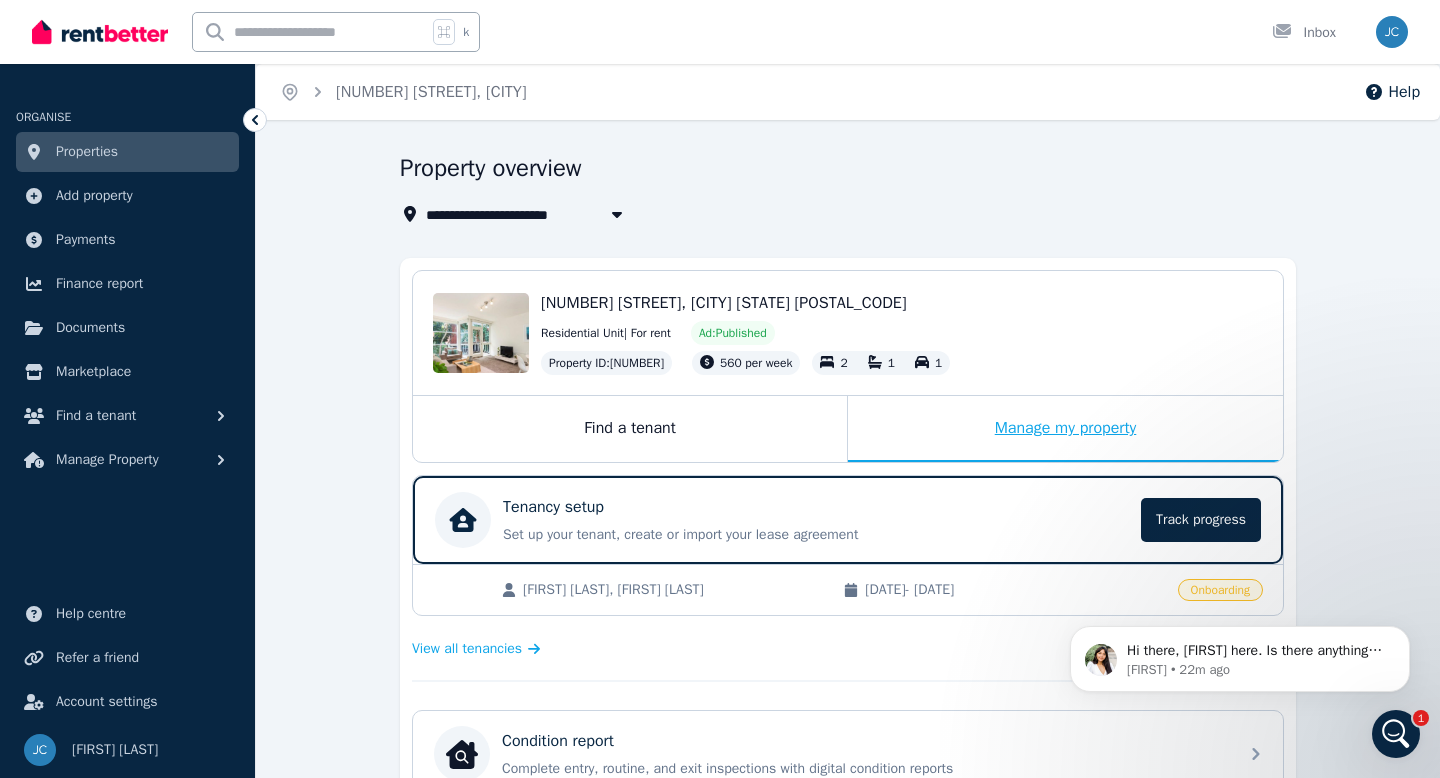 click on "Manage my property" at bounding box center (1065, 429) 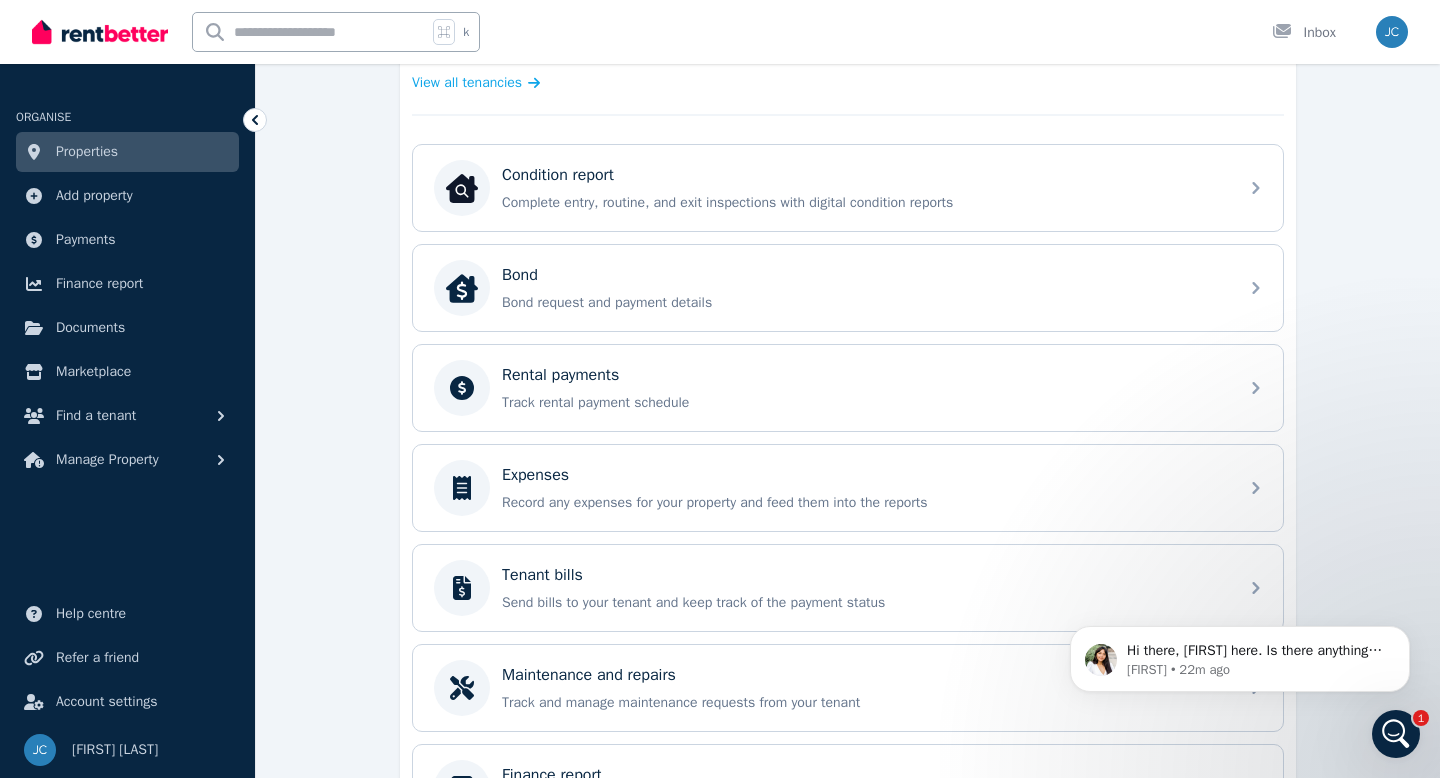 scroll, scrollTop: 570, scrollLeft: 0, axis: vertical 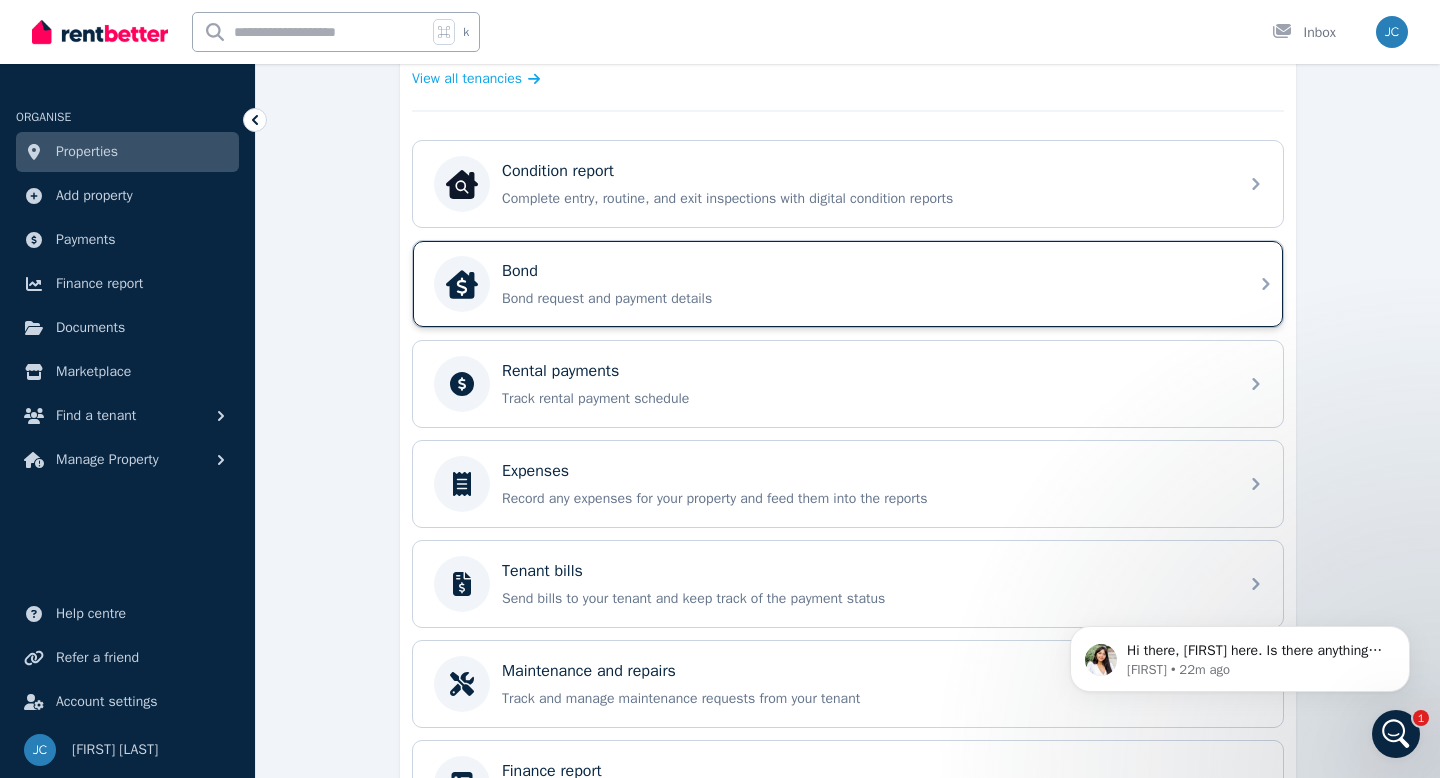 click on "Bond request and payment details" at bounding box center (864, 299) 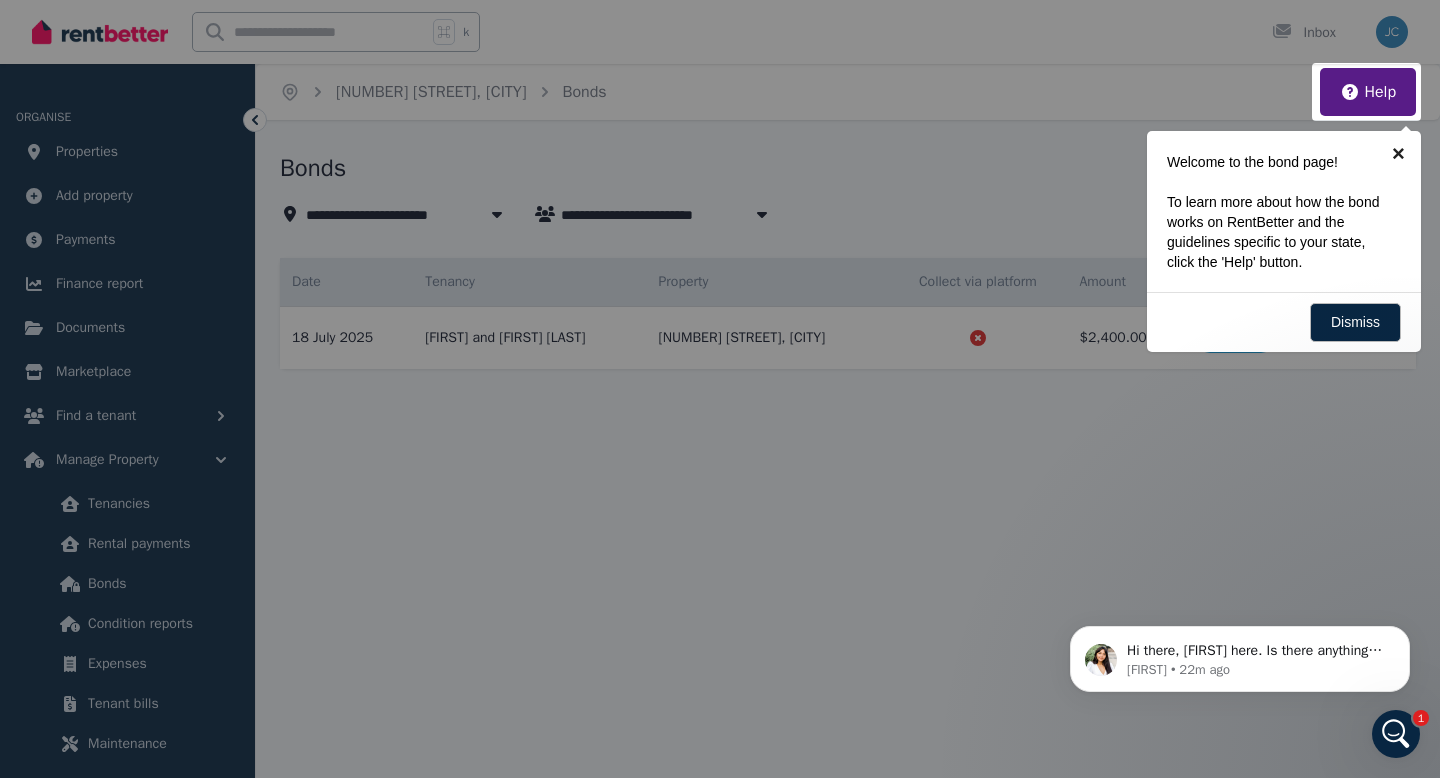 click on "×" at bounding box center (1398, 153) 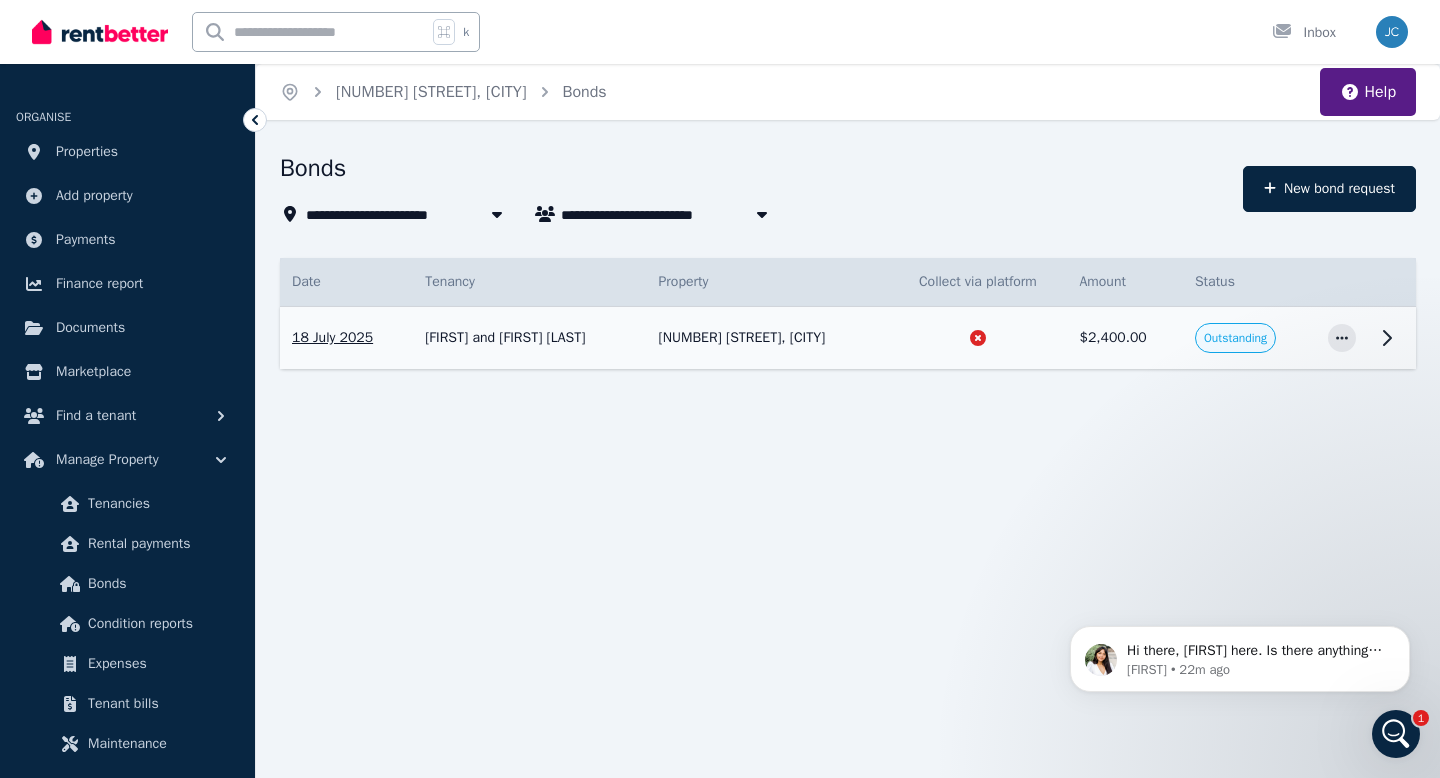 click 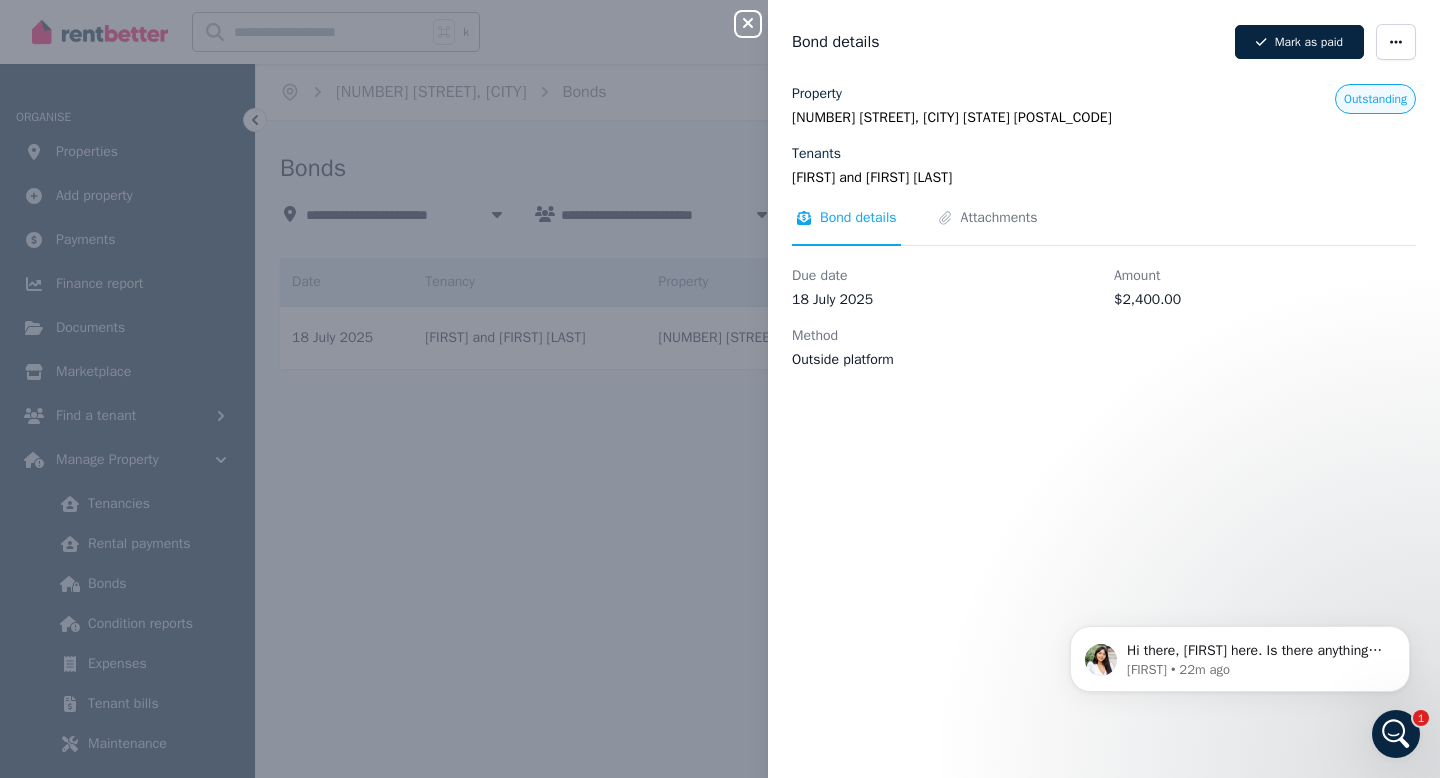 click 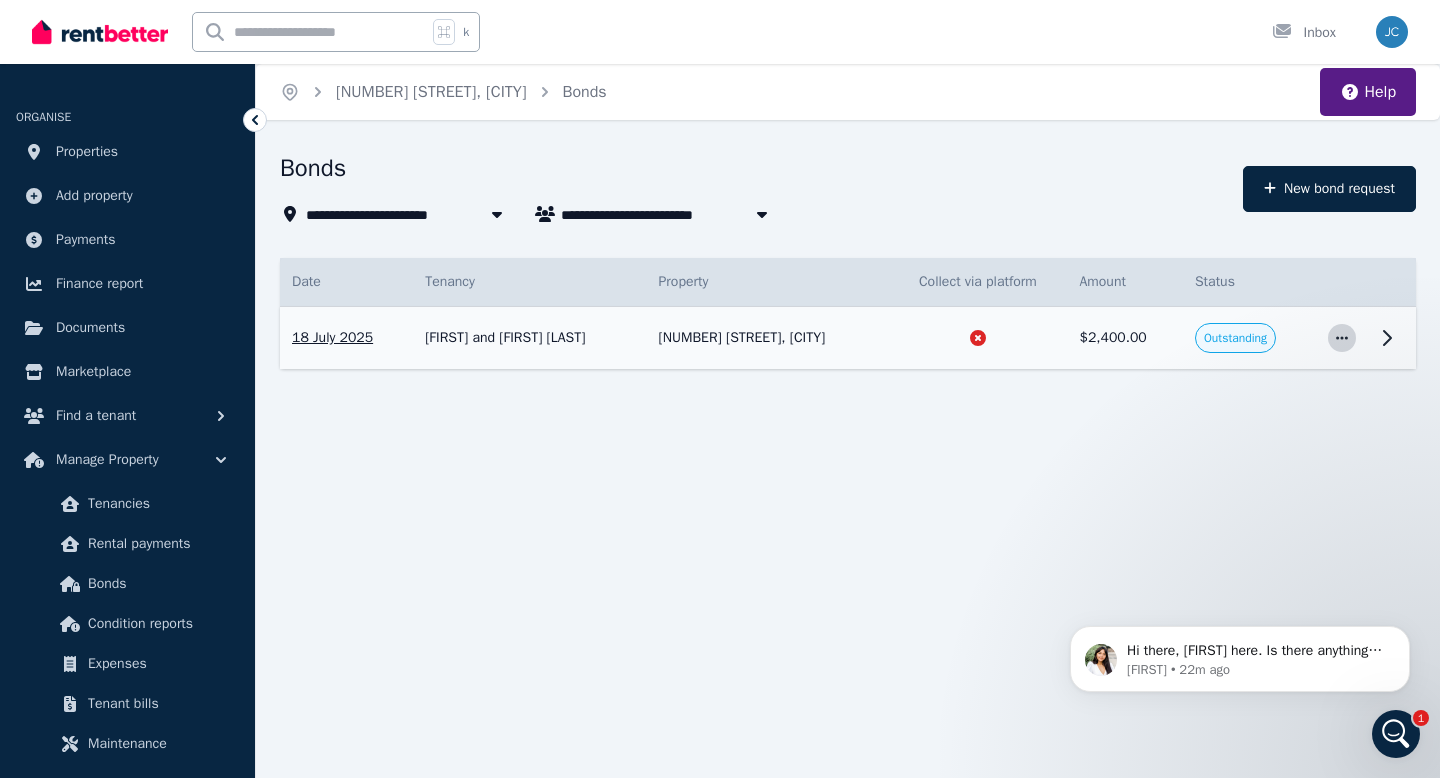 click 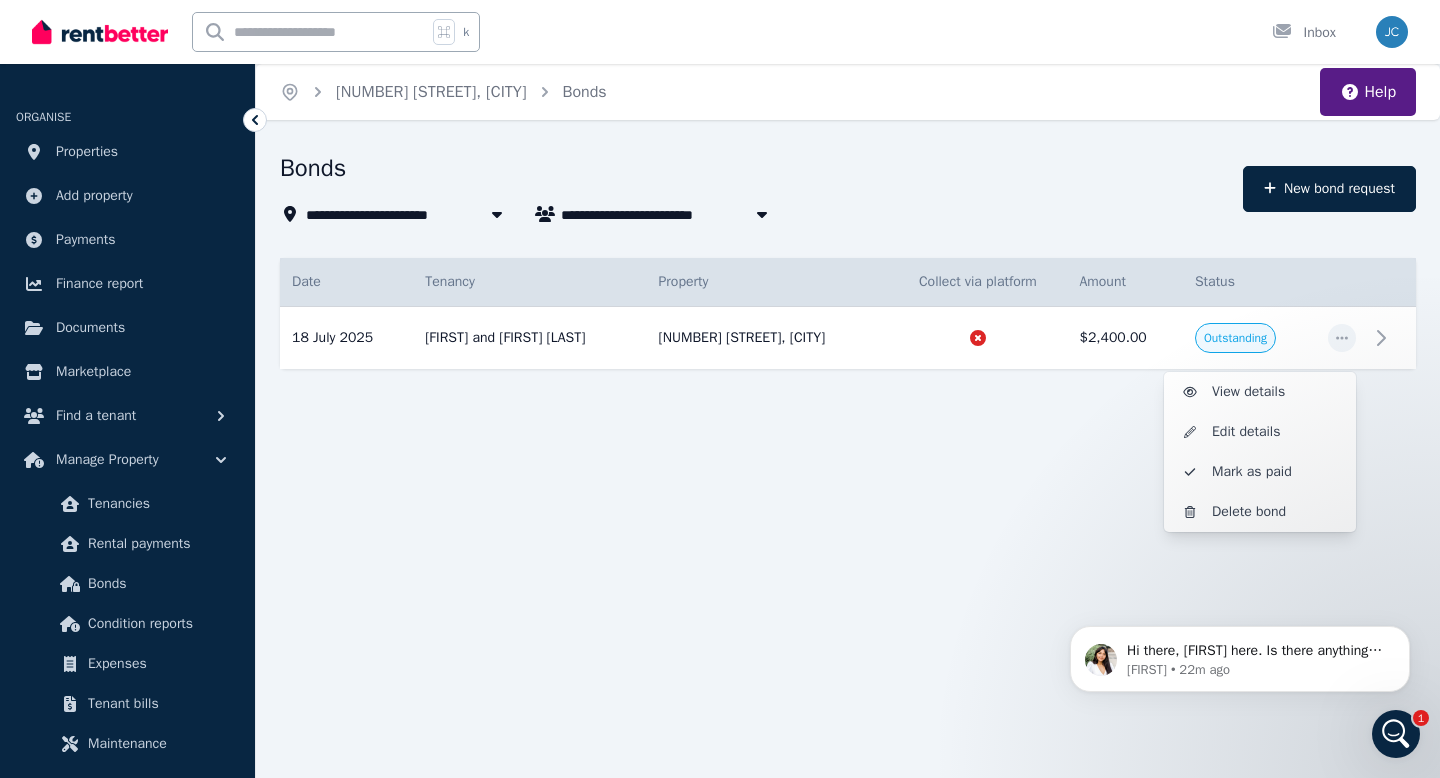 click on "**********" at bounding box center [848, 296] 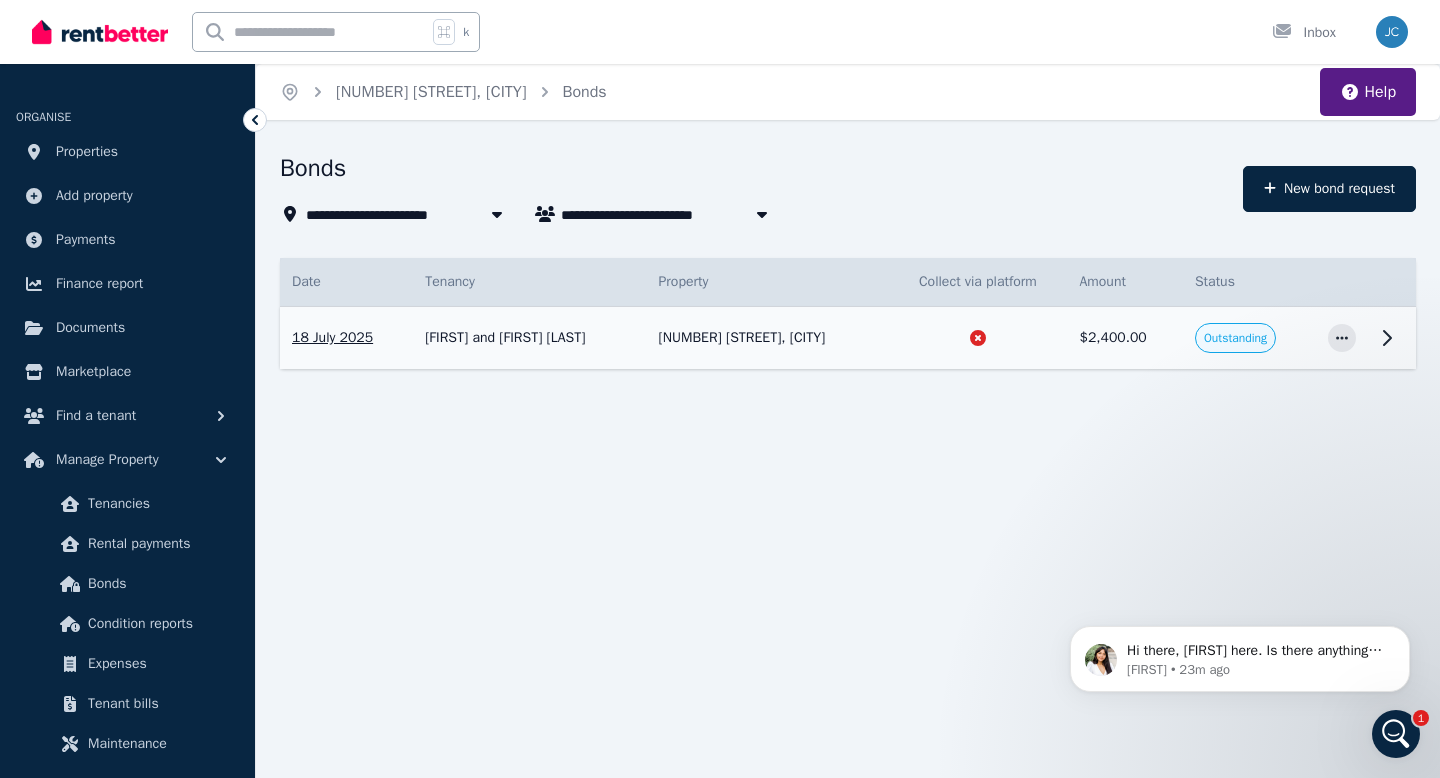 click 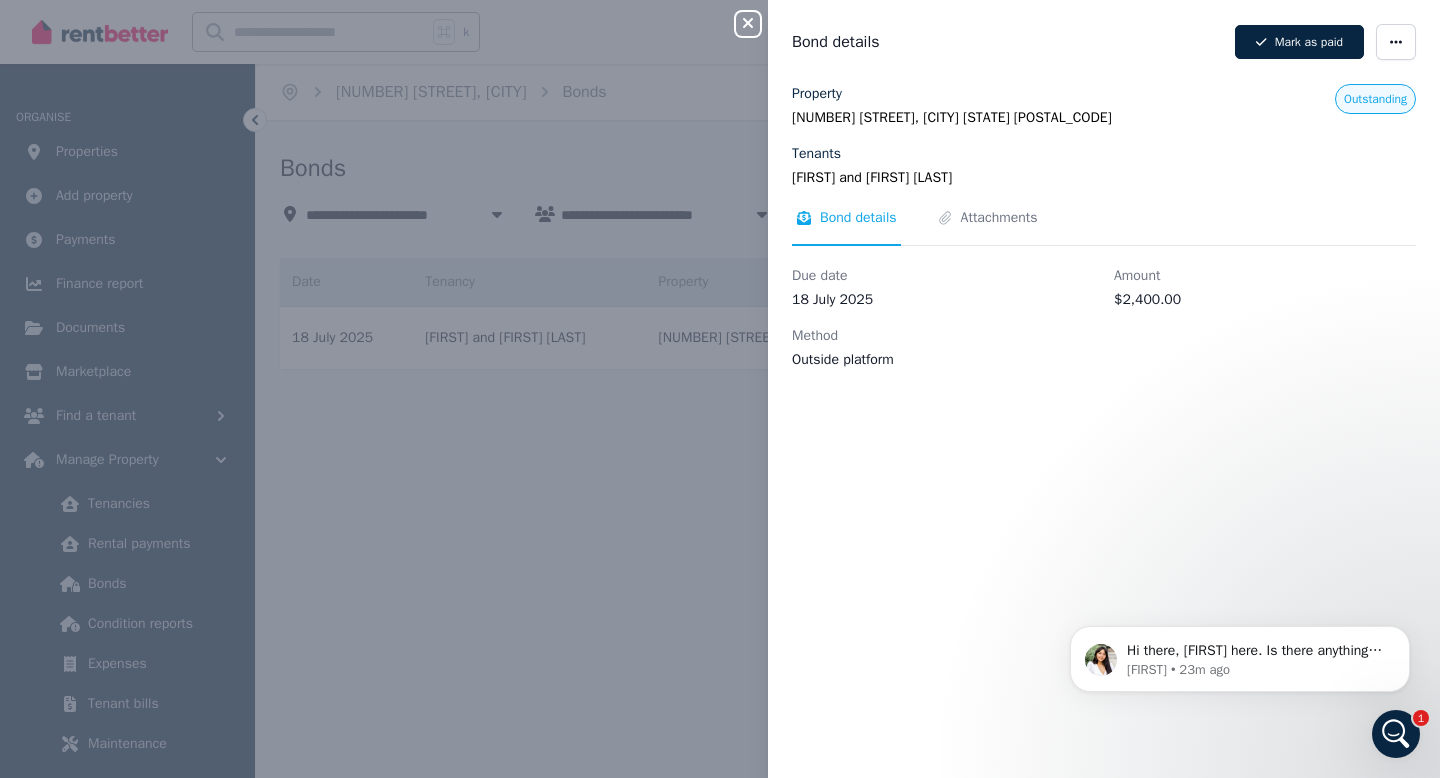 click on "Close panel Bond details Mark as paid Property [NUMBER] [STREET], [CITY] [STATE] [POSTAL_CODE] Tenants [FIRST] and [FIRST] [LAST] Outstanding Bond details Attachments Due date 18 July 2025 Amount $2,400.00 Method Outside platform" at bounding box center (720, 389) 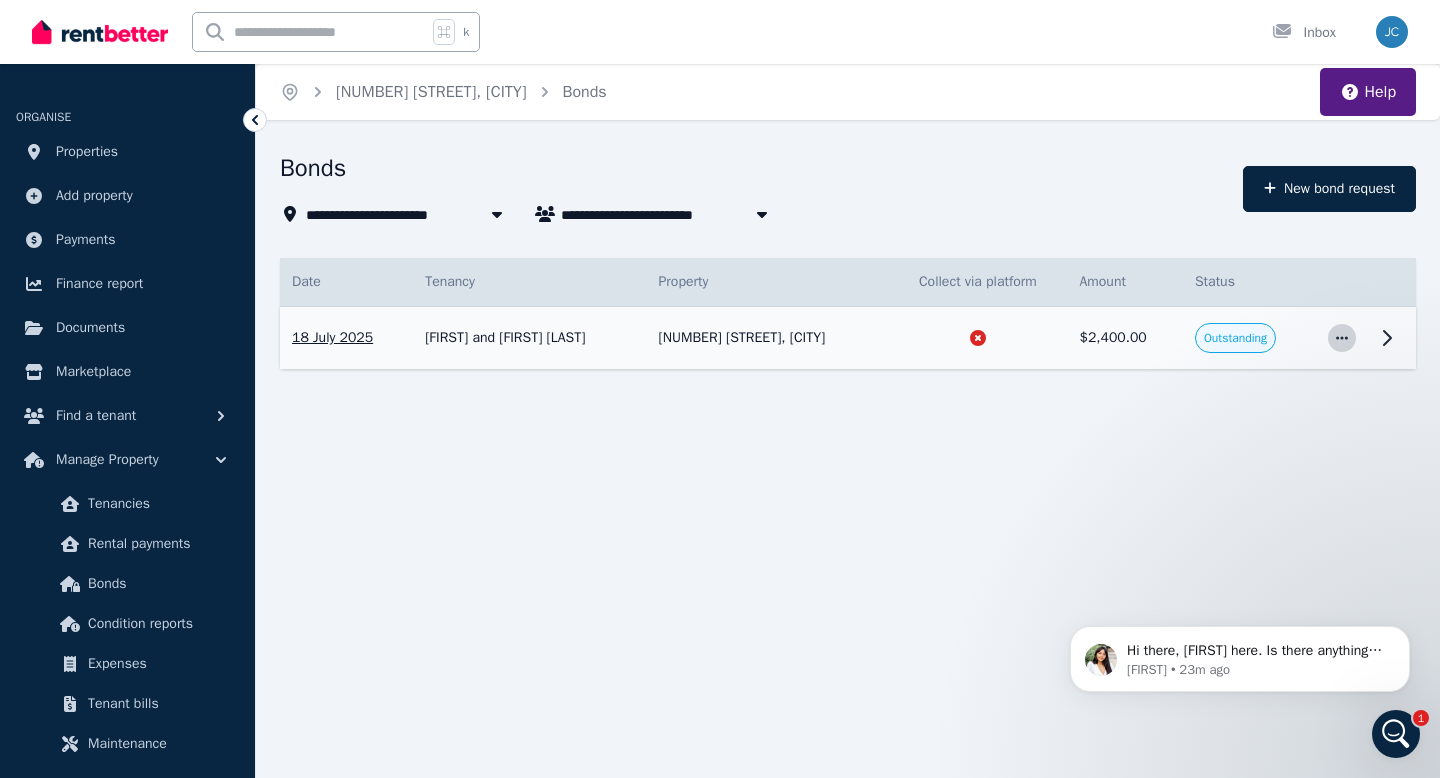 click 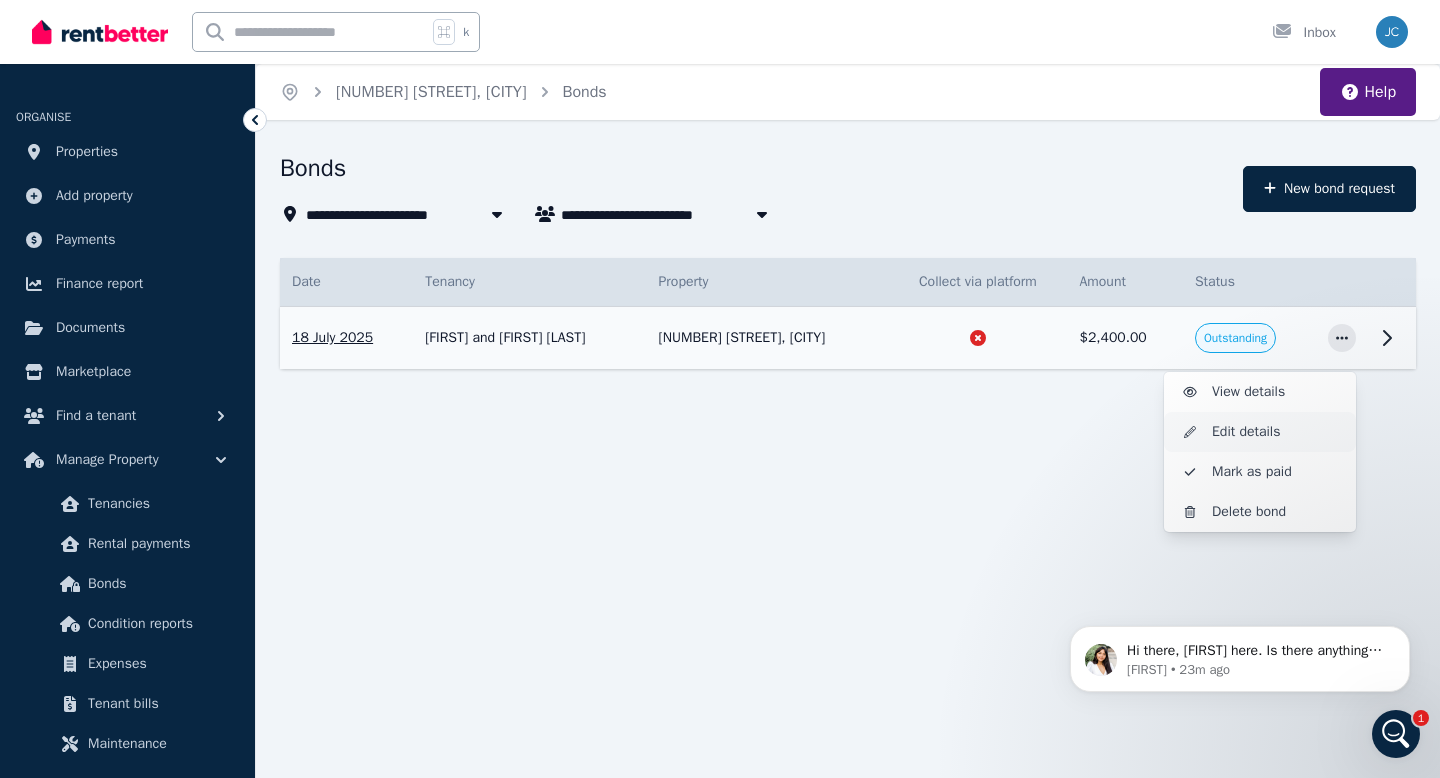 click on "Edit details" at bounding box center [1276, 432] 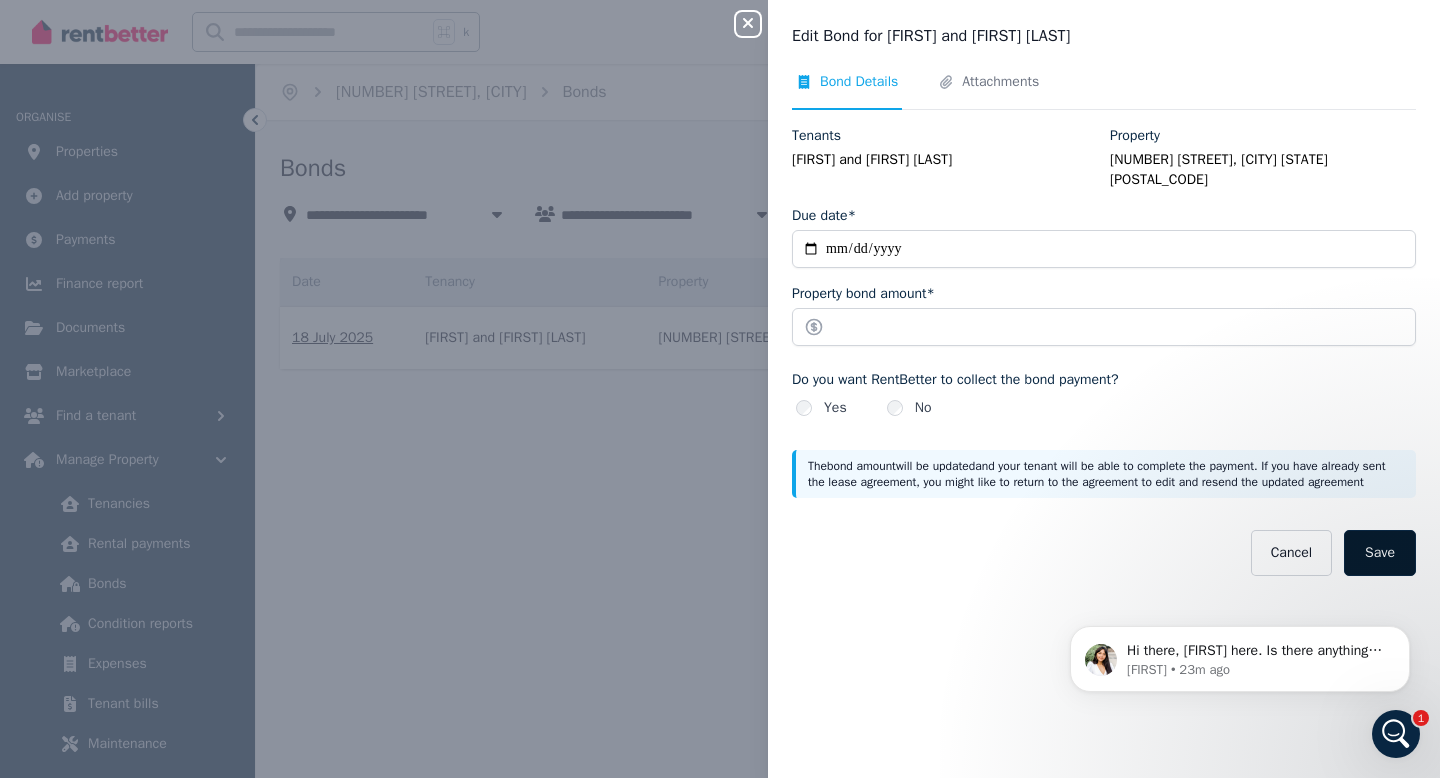 click on "Save" at bounding box center [1380, 553] 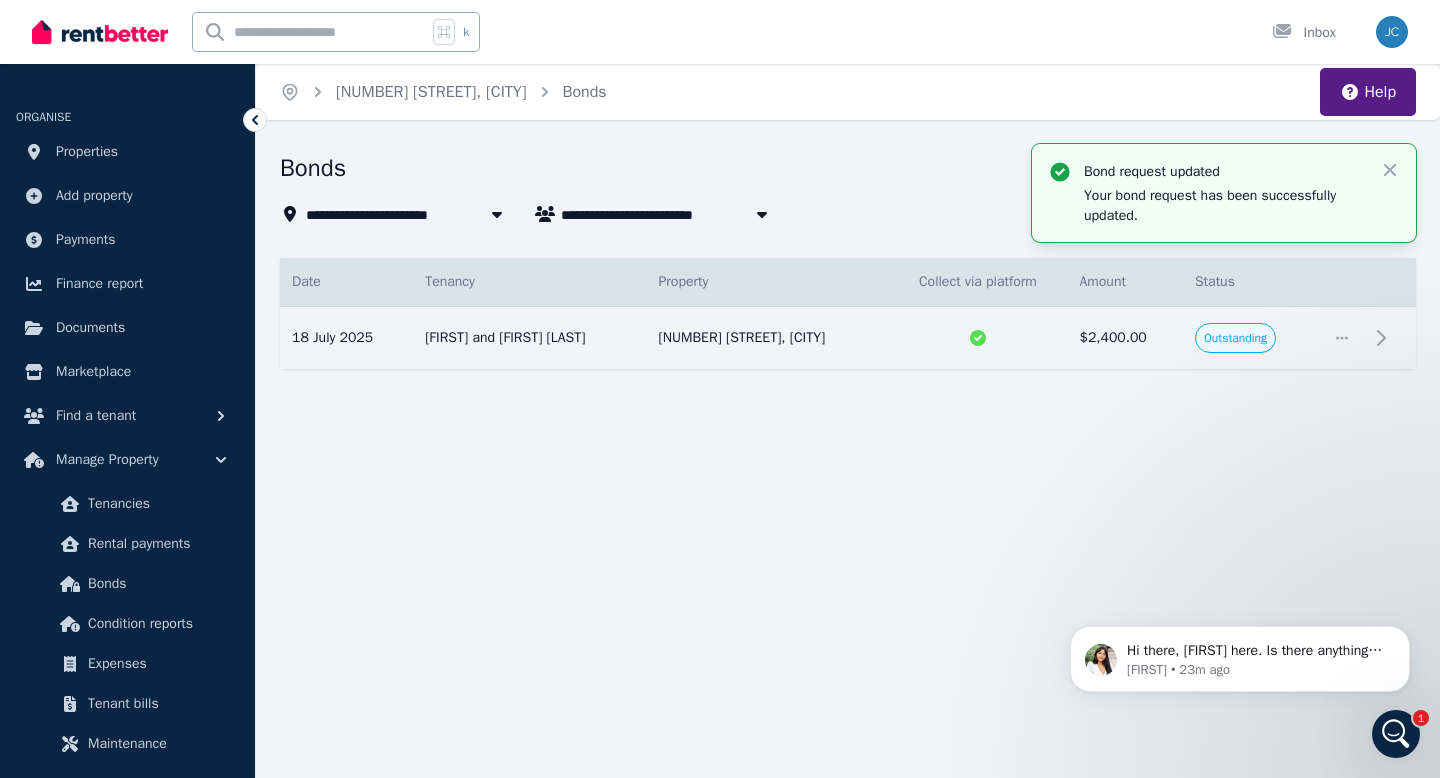 click on "**********" at bounding box center (720, 389) 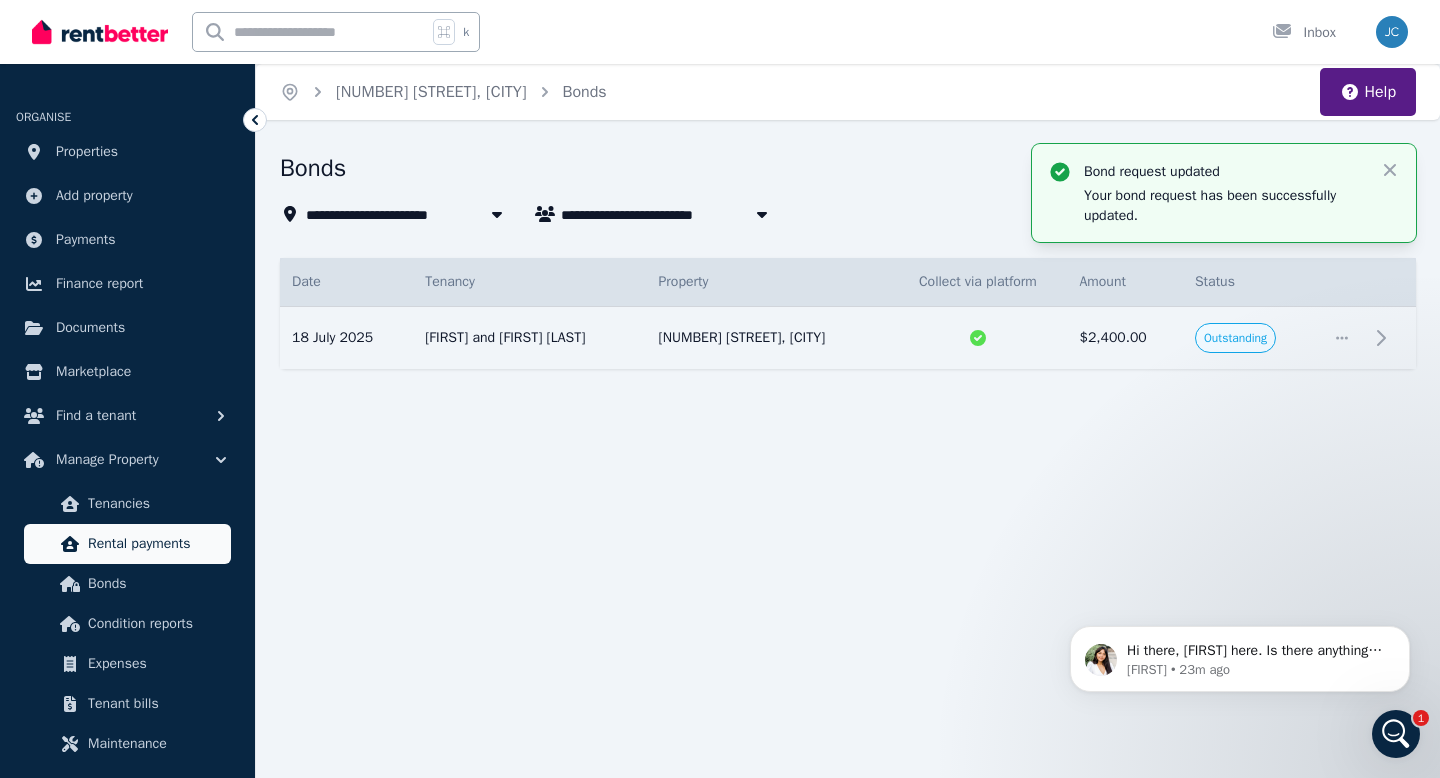 click on "Rental payments" at bounding box center [155, 544] 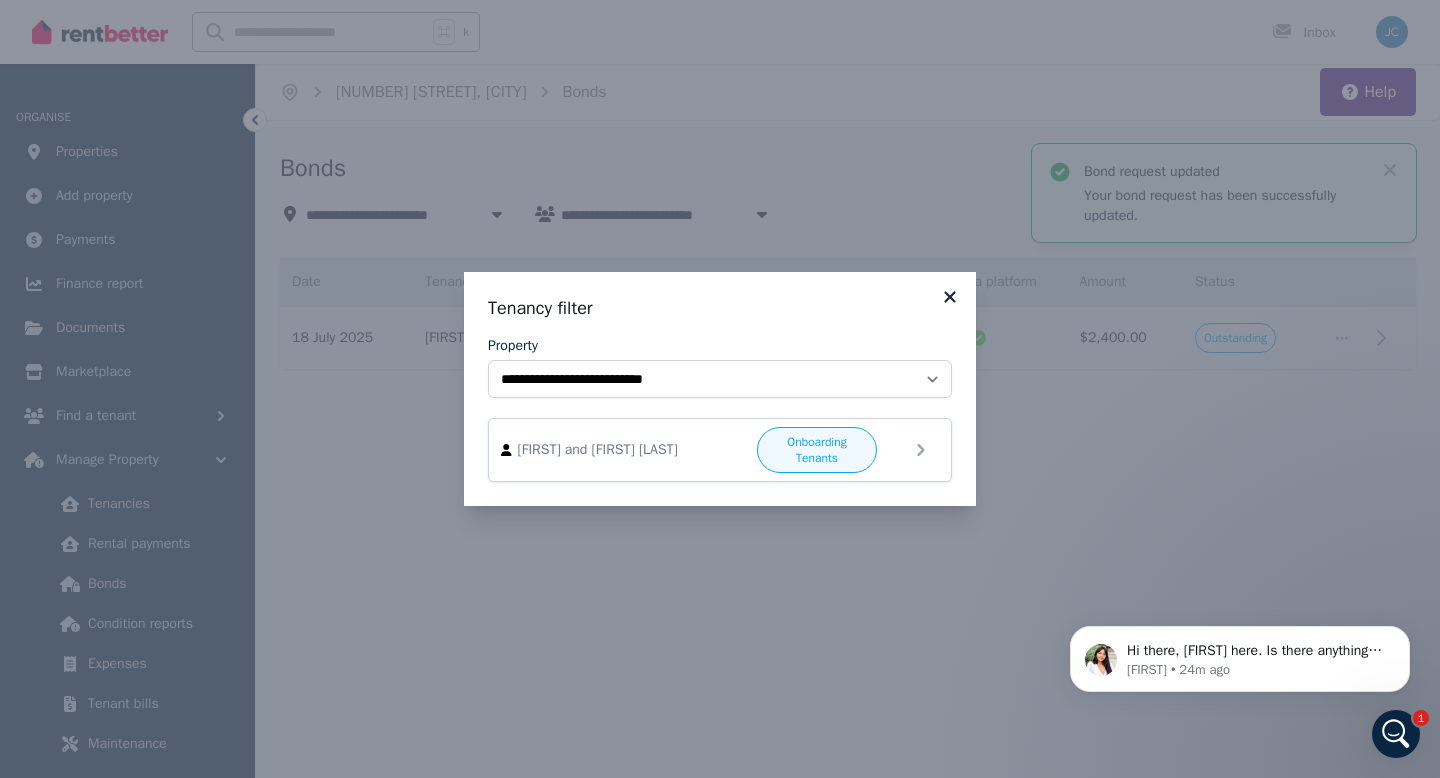 click 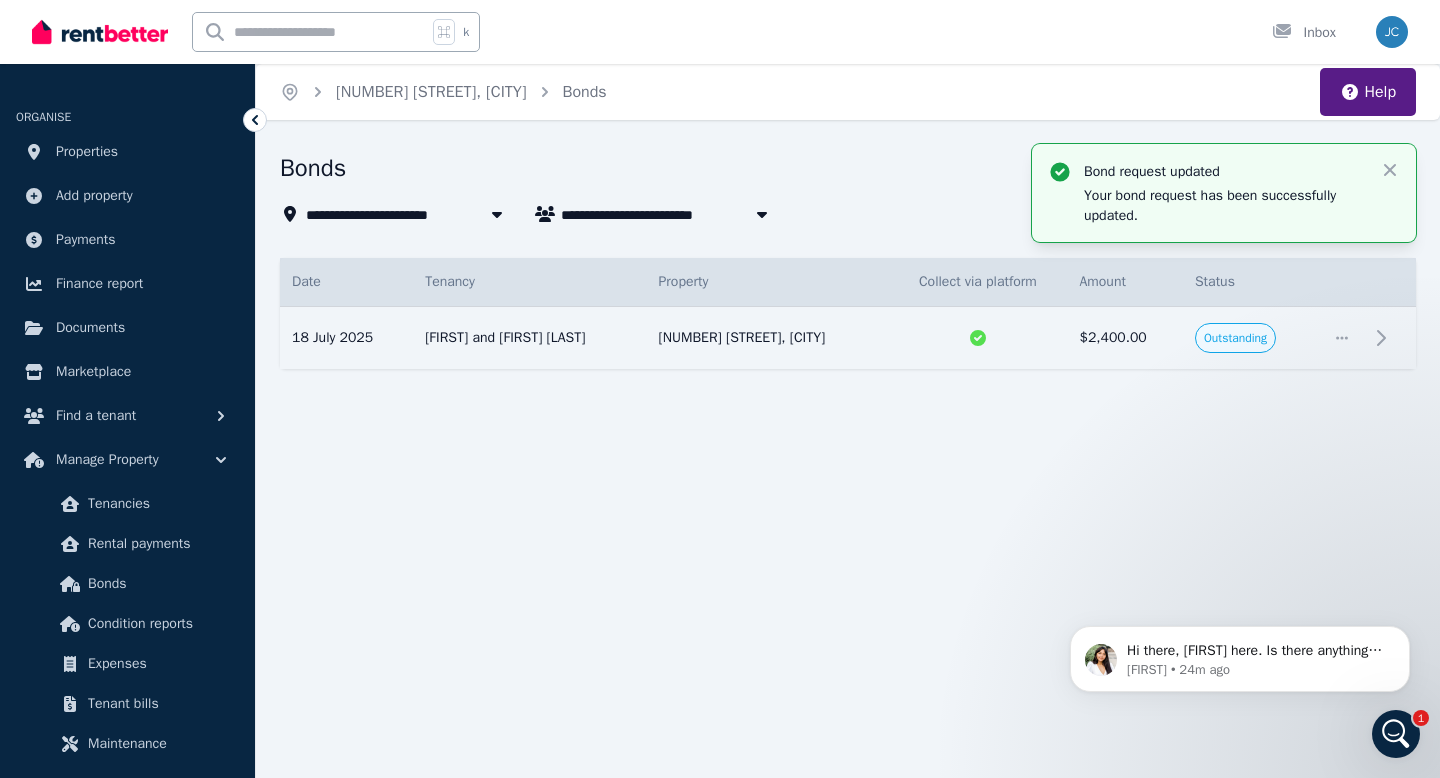 click on "**********" at bounding box center (720, 389) 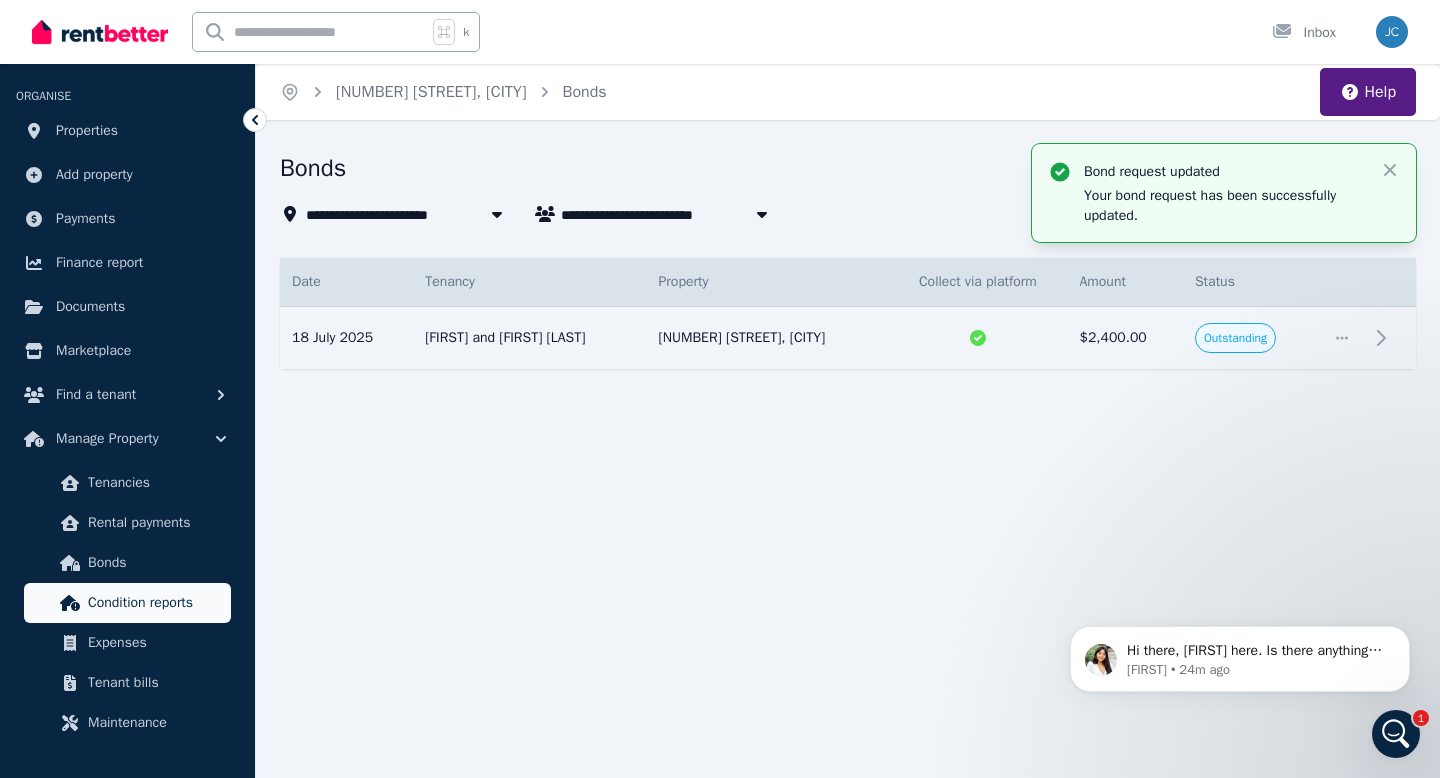 scroll, scrollTop: 22, scrollLeft: 0, axis: vertical 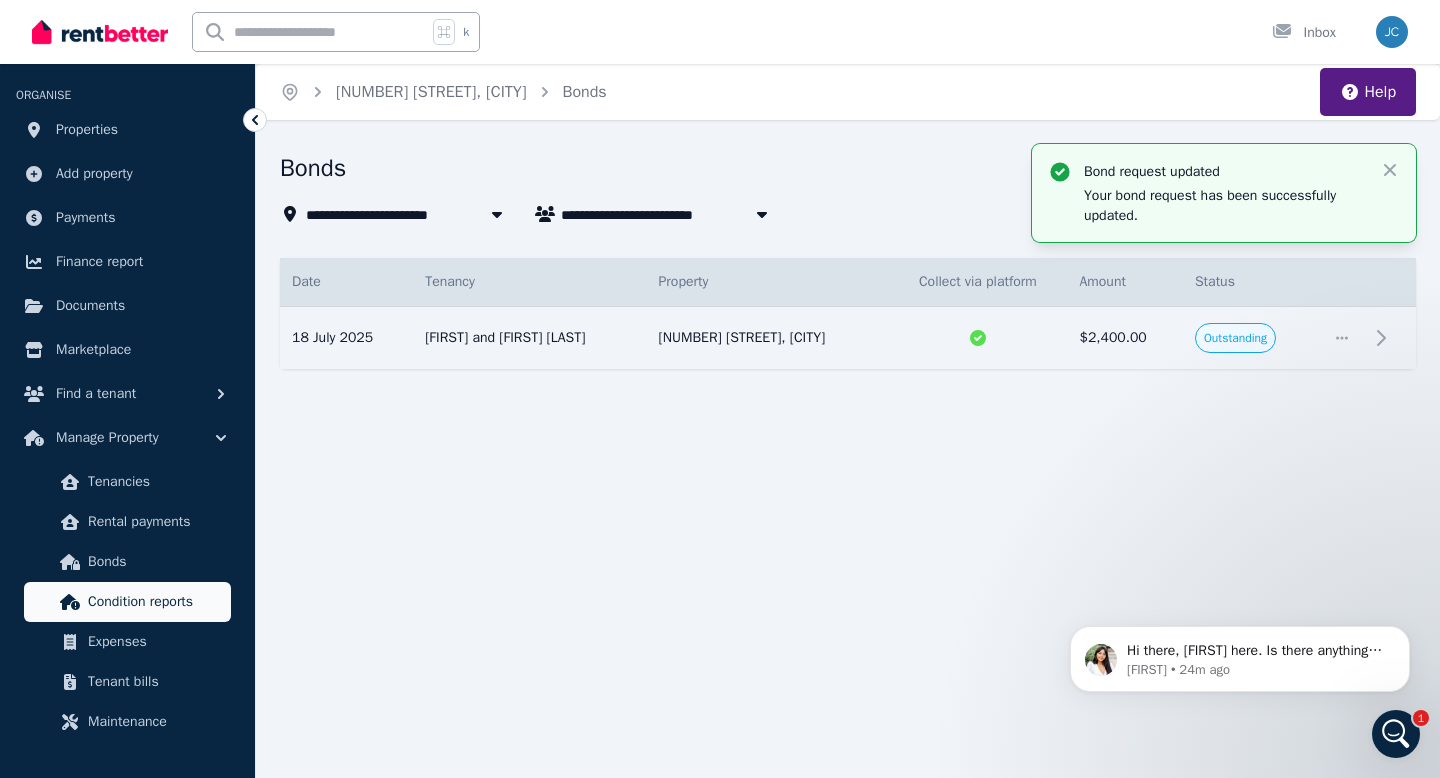 click on "Condition reports" at bounding box center (155, 602) 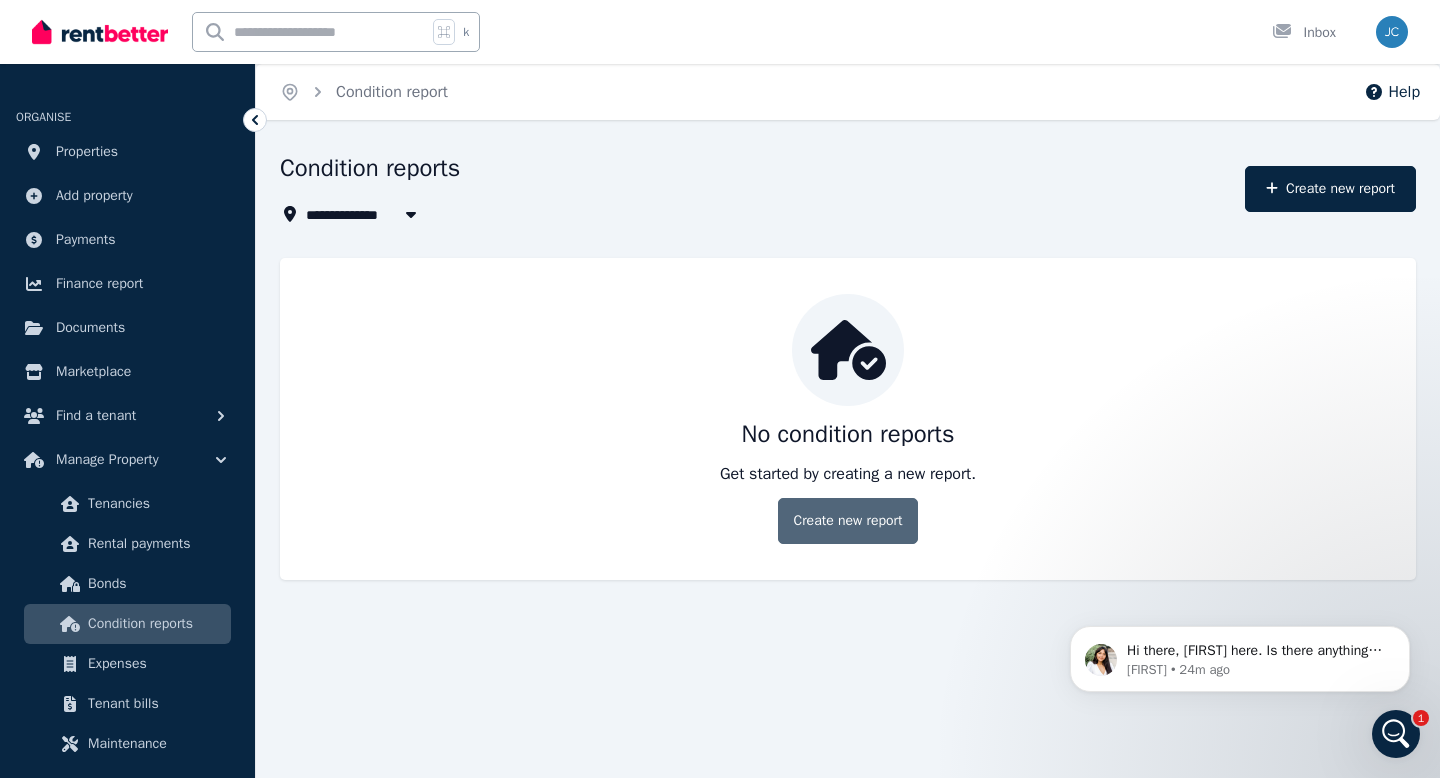 click on "Create new report" at bounding box center [847, 521] 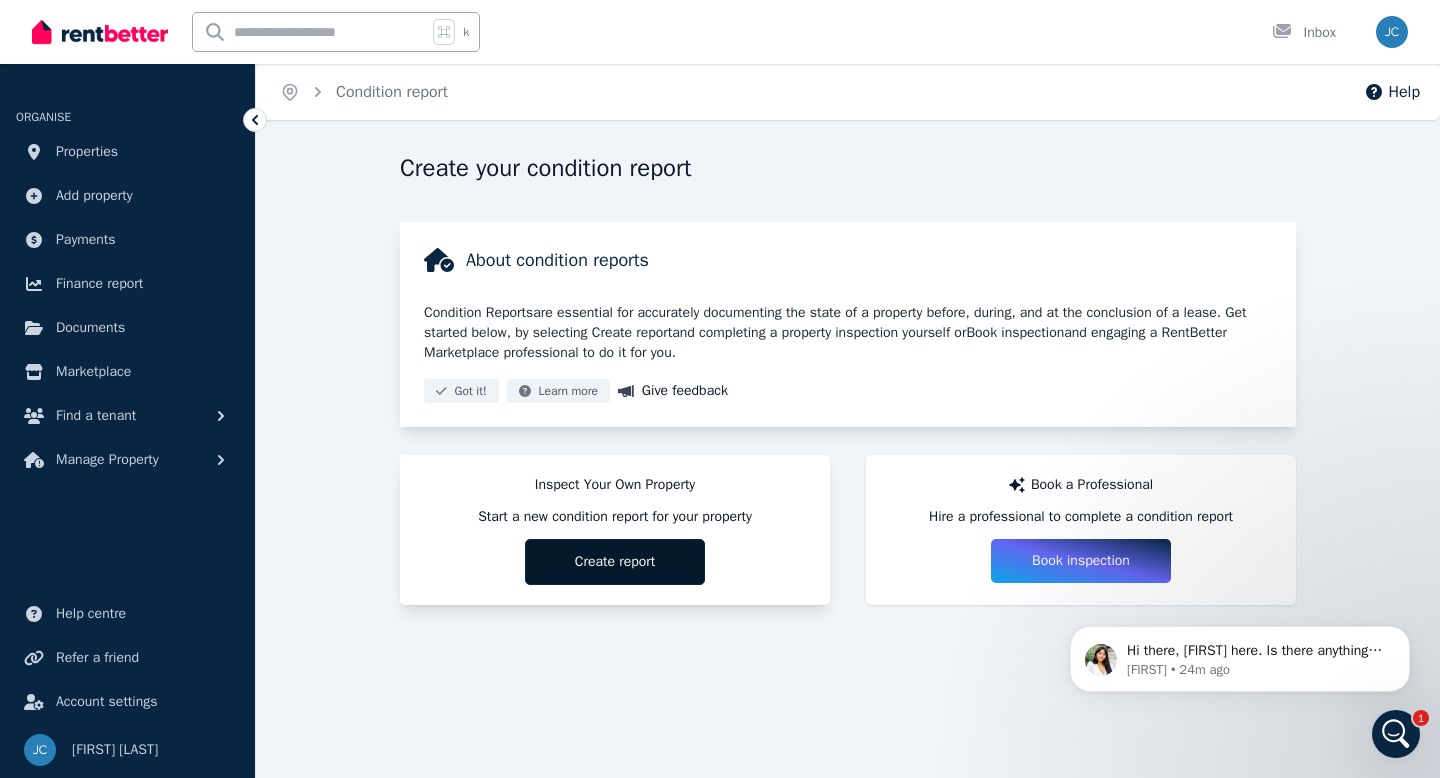 click on "Create report" at bounding box center (615, 562) 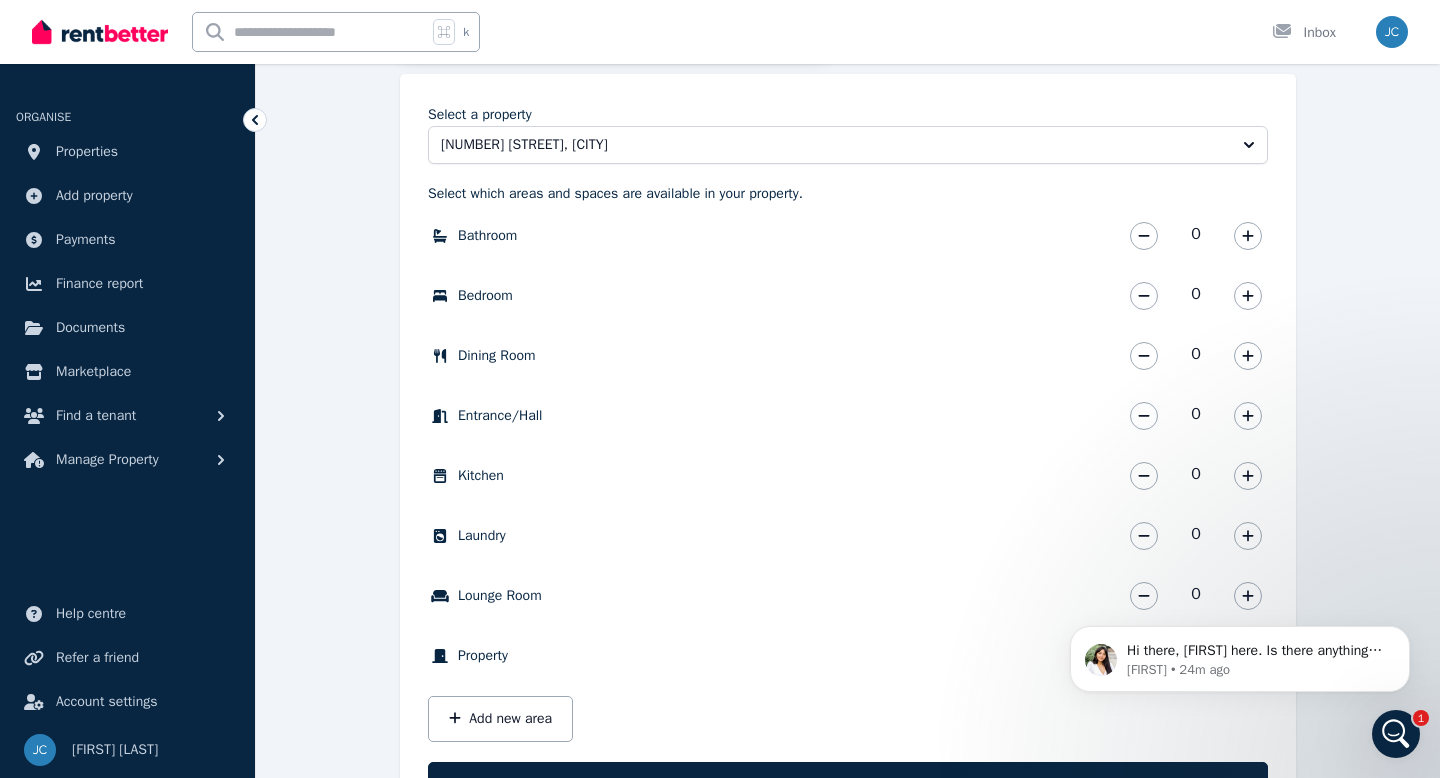 scroll, scrollTop: 553, scrollLeft: 0, axis: vertical 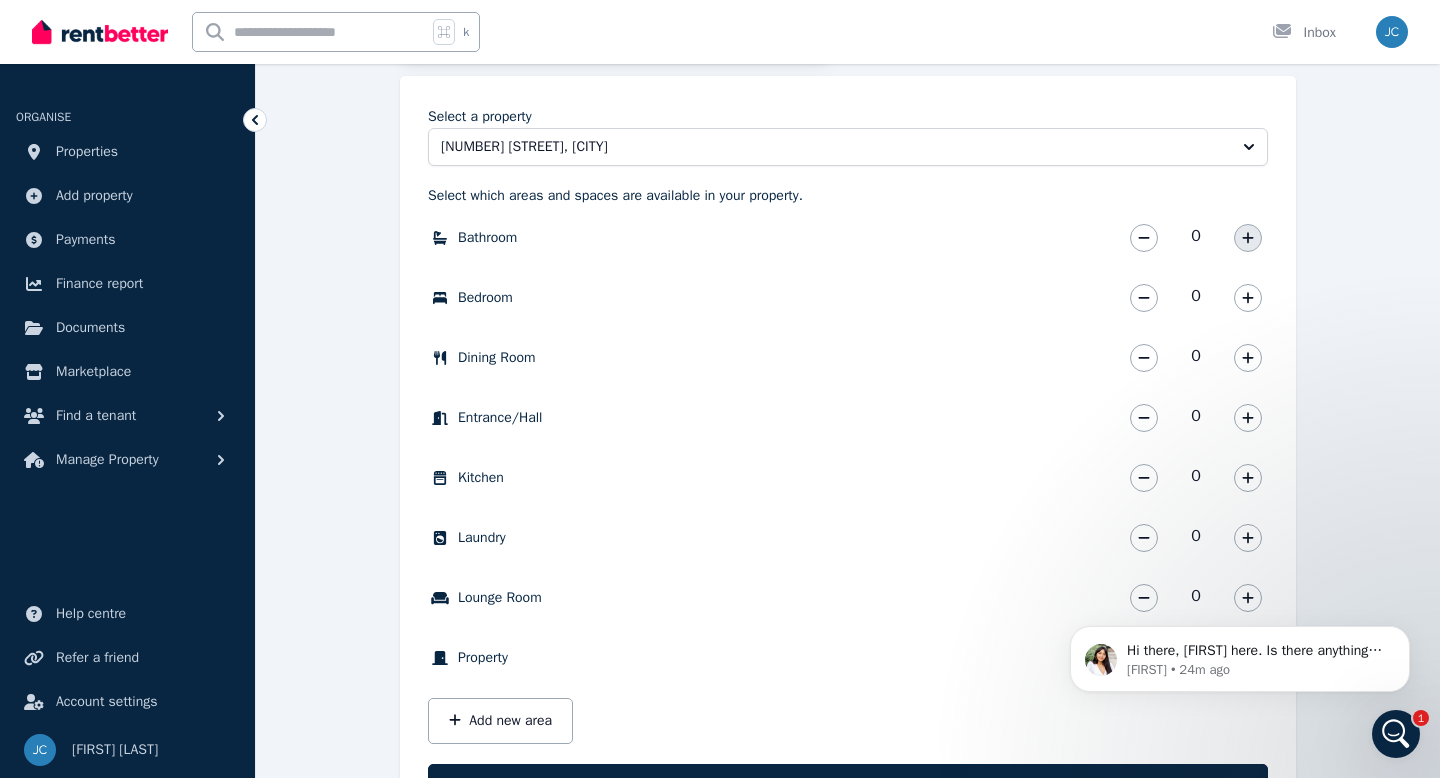click 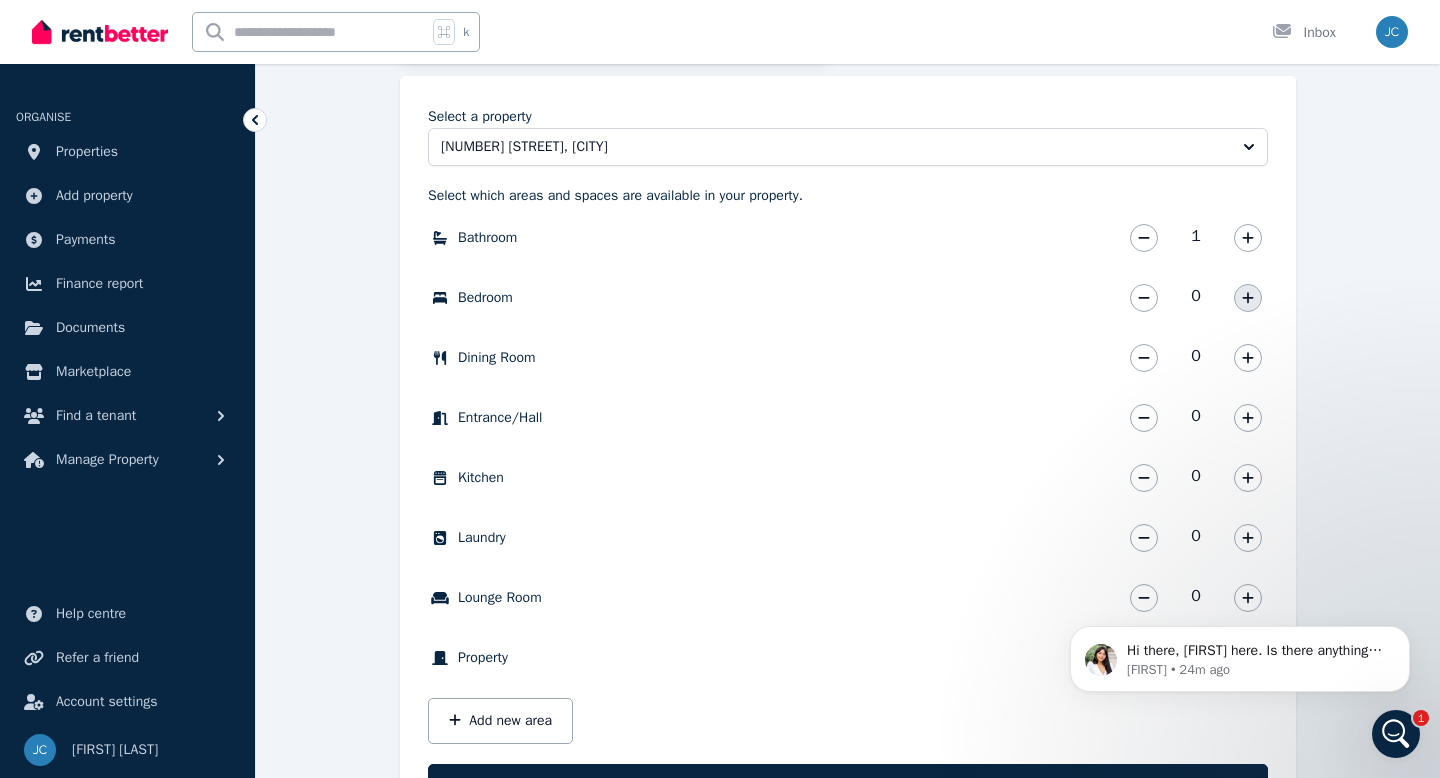 click 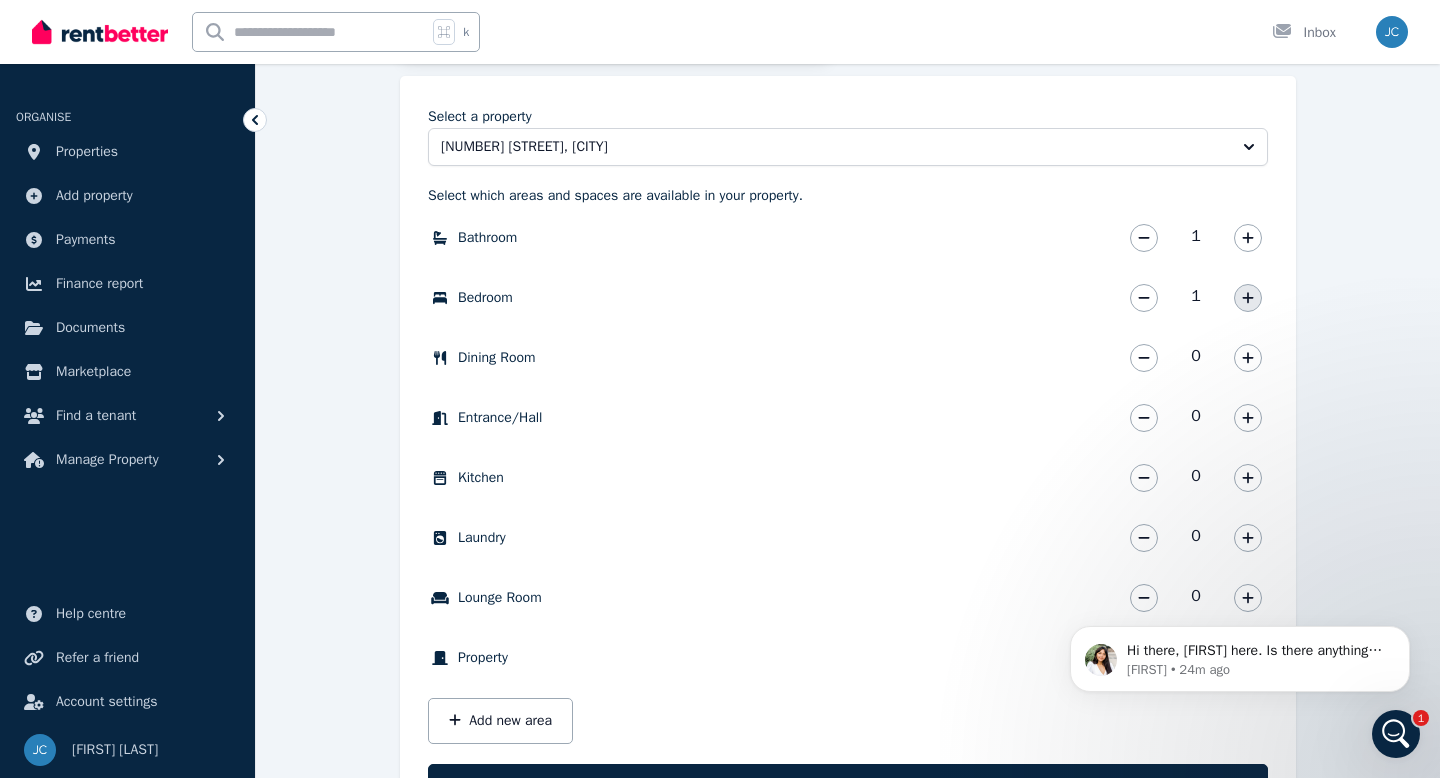 click 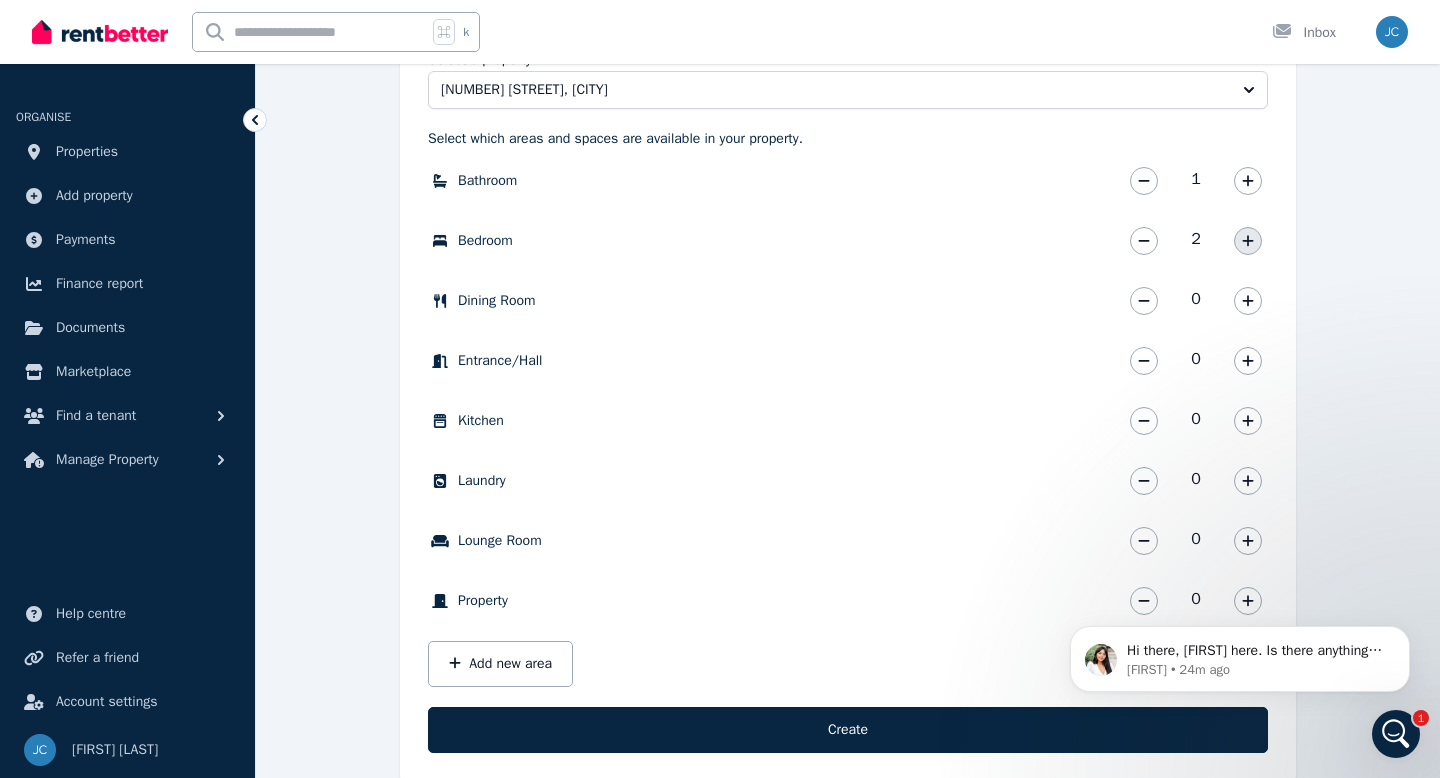 scroll, scrollTop: 649, scrollLeft: 0, axis: vertical 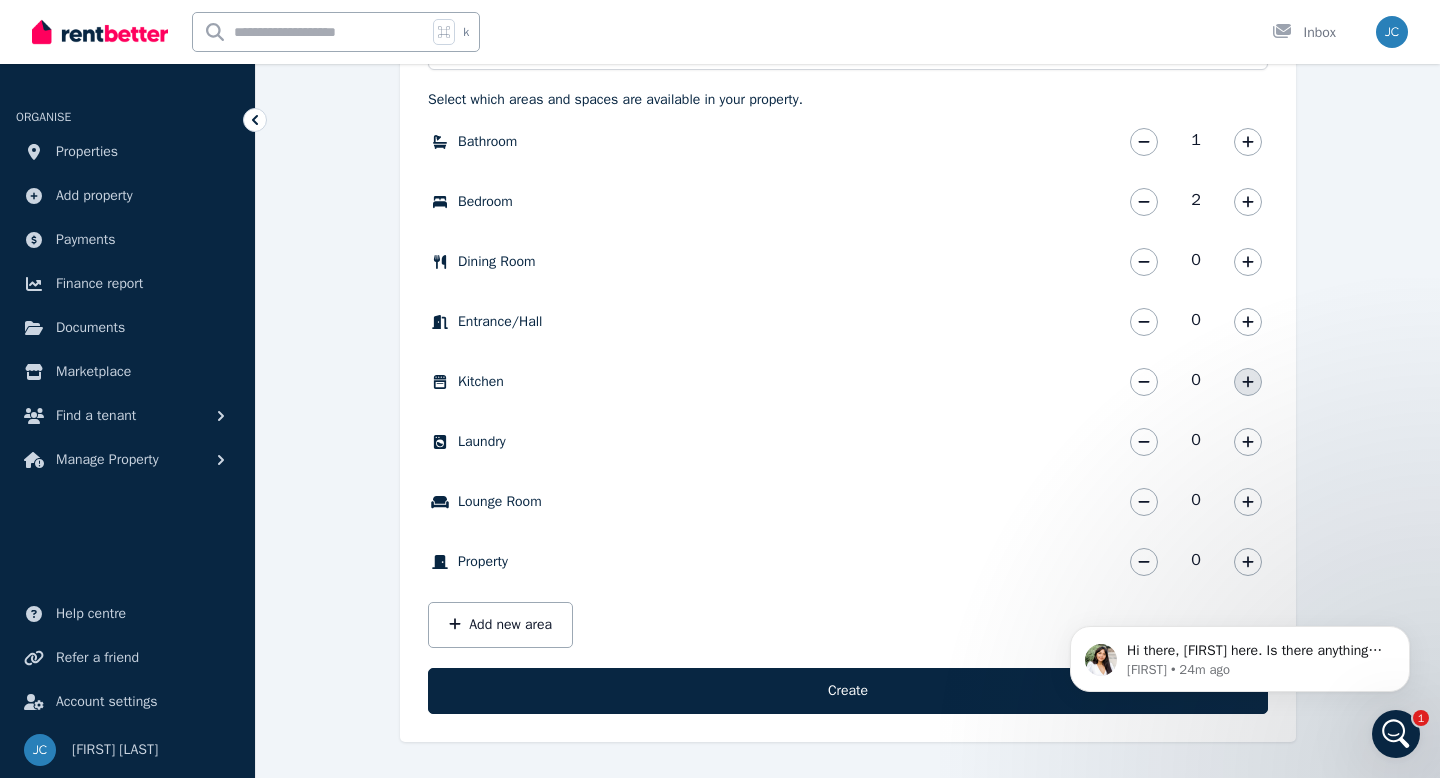 click 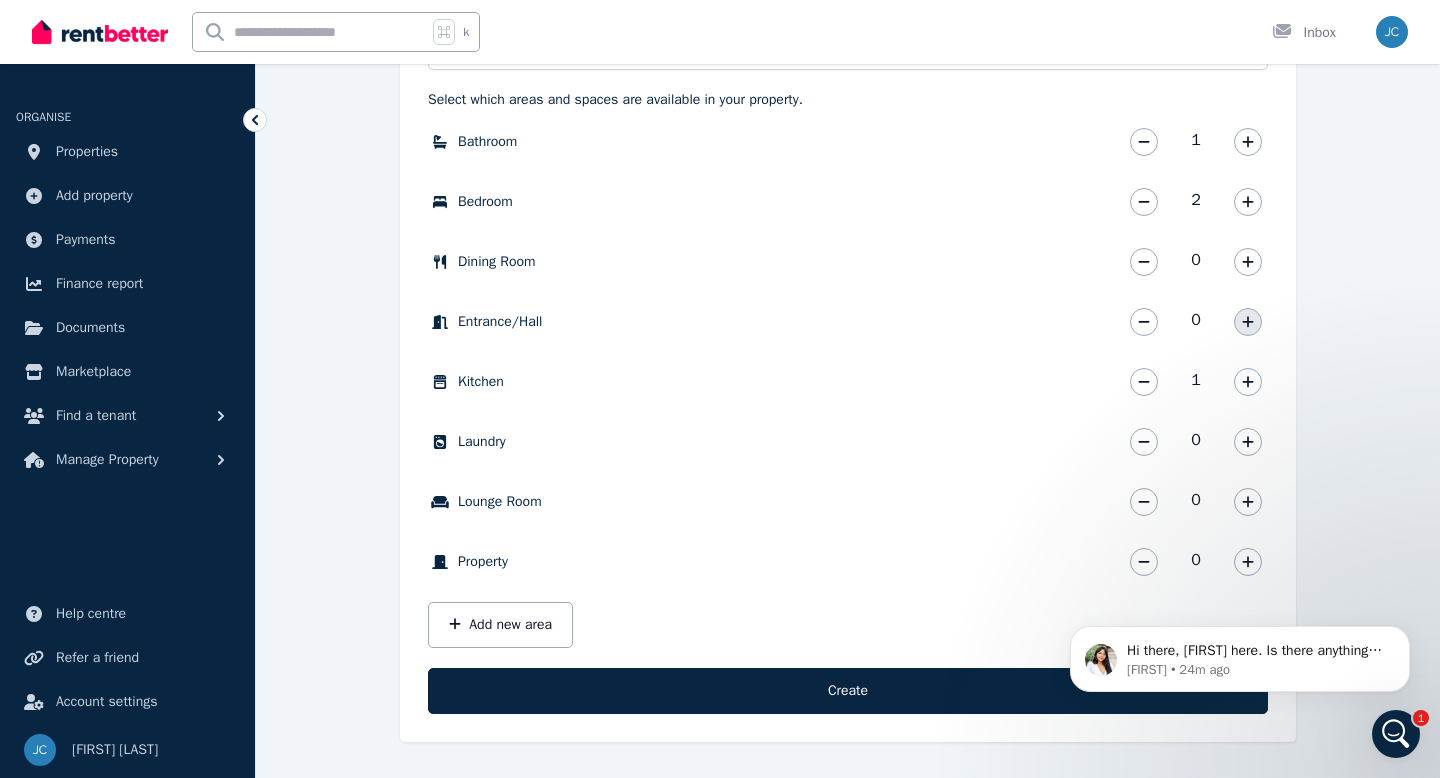 click 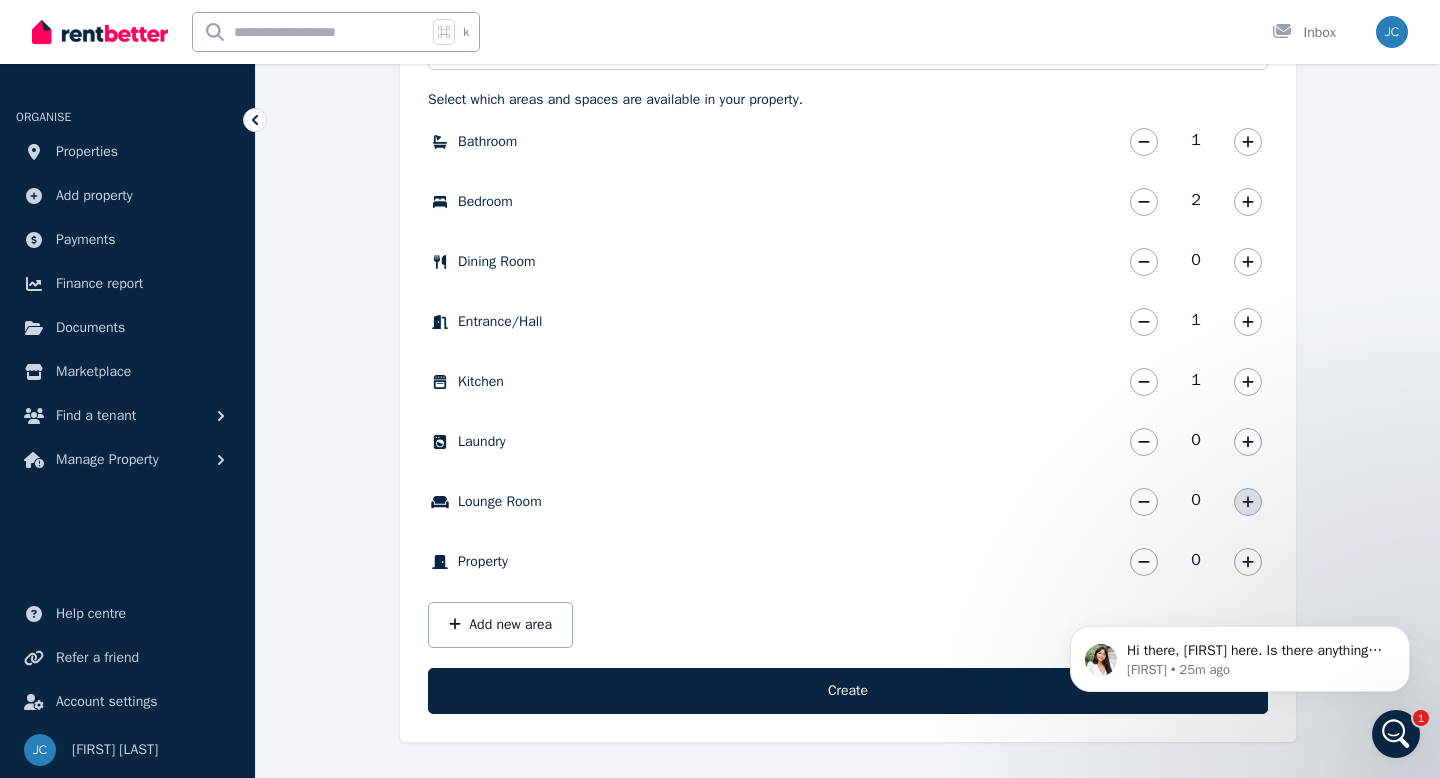 click 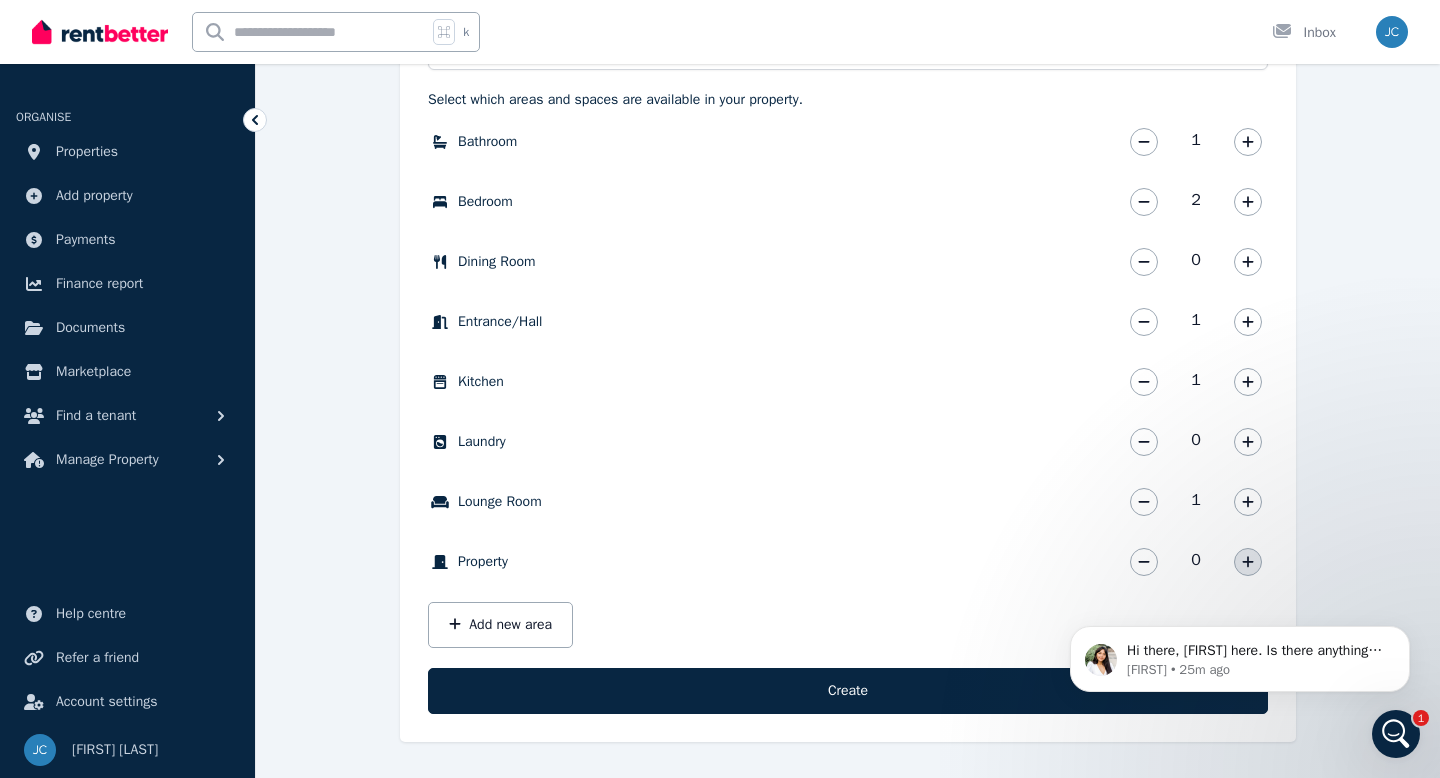 click 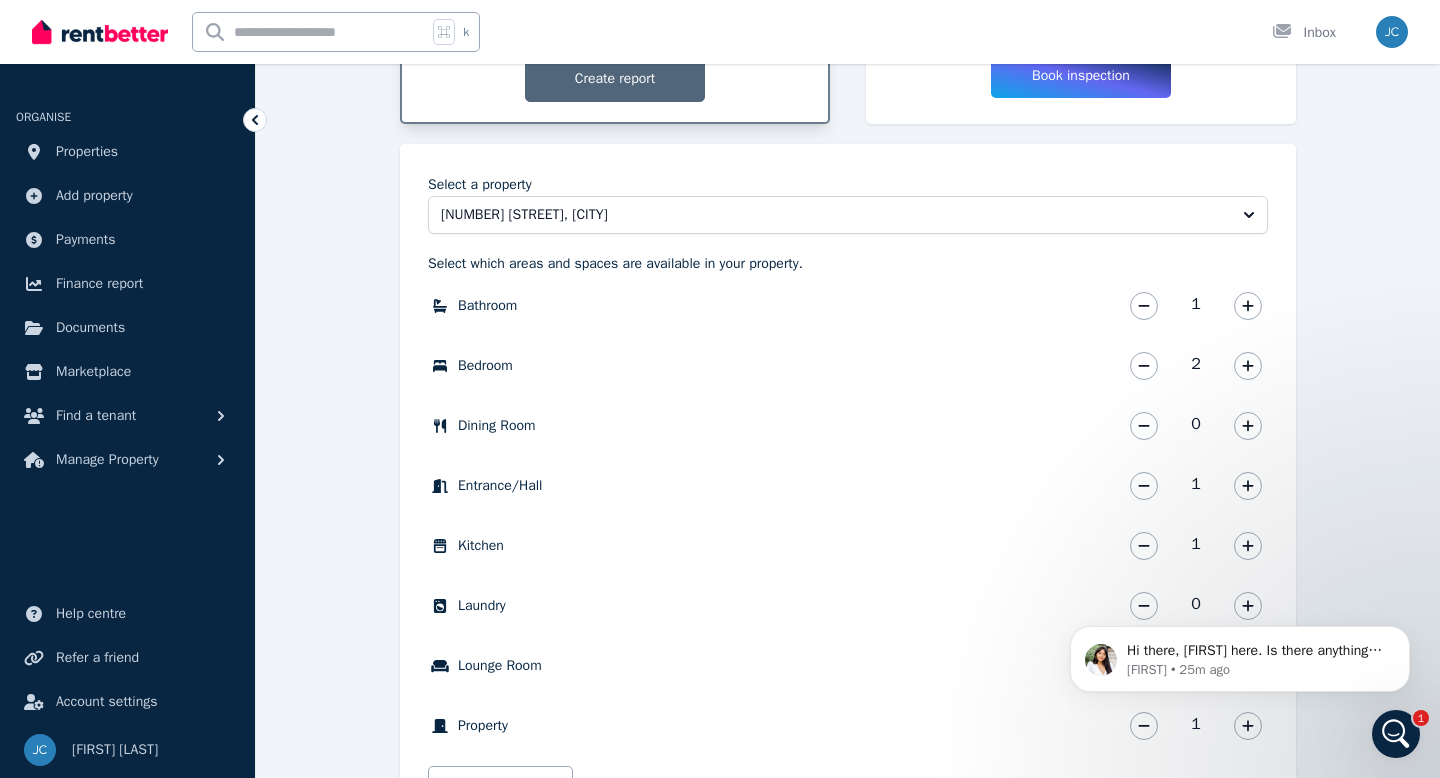 scroll, scrollTop: 649, scrollLeft: 0, axis: vertical 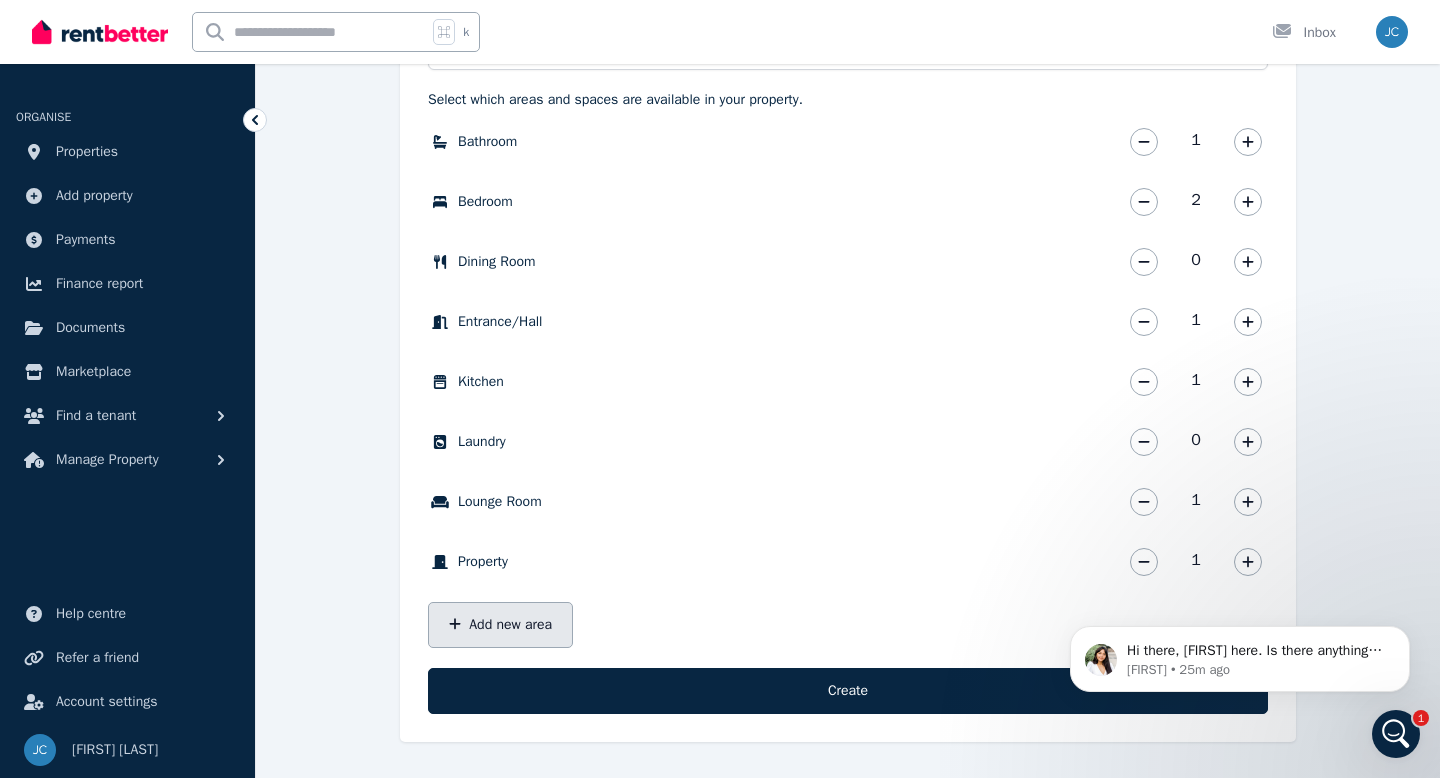 click on "Add new area" at bounding box center (500, 625) 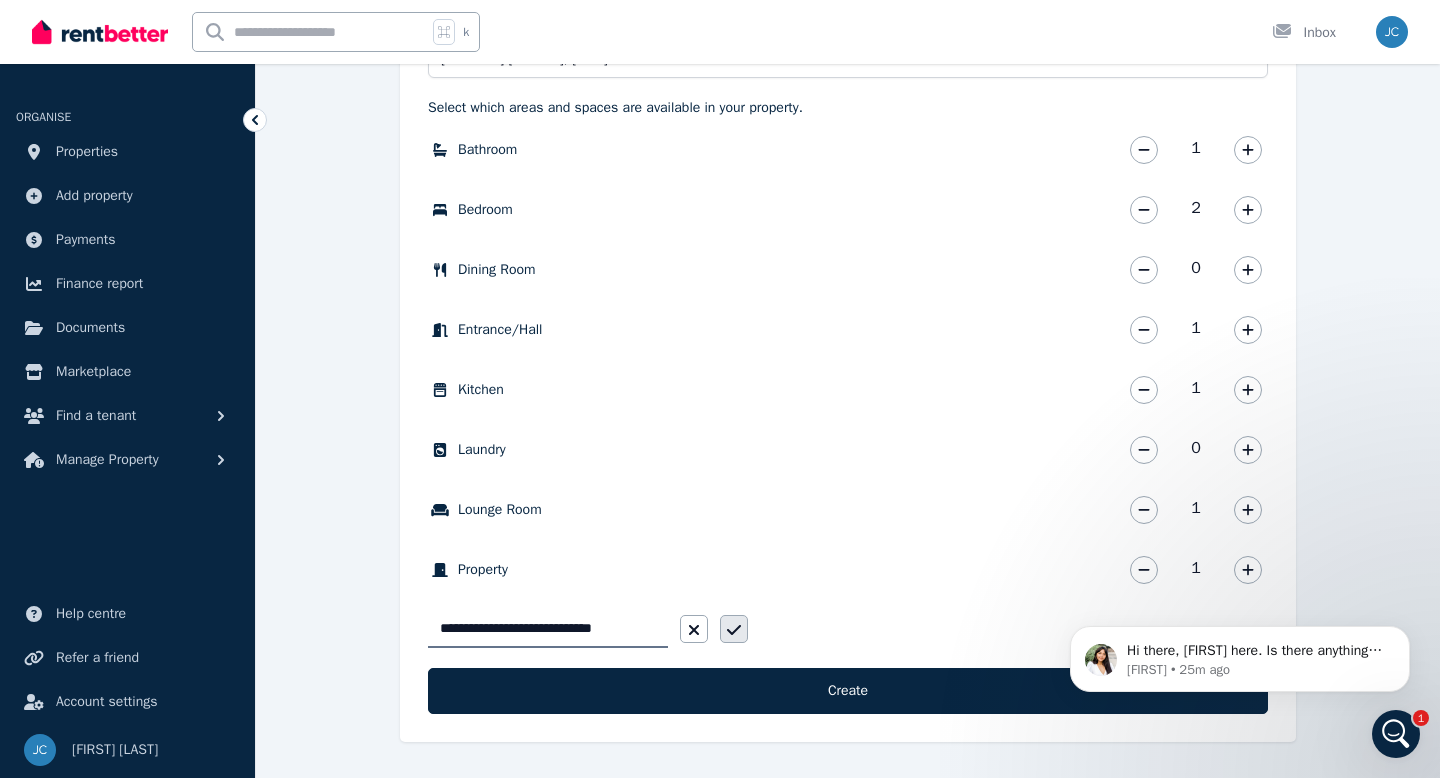 type on "**********" 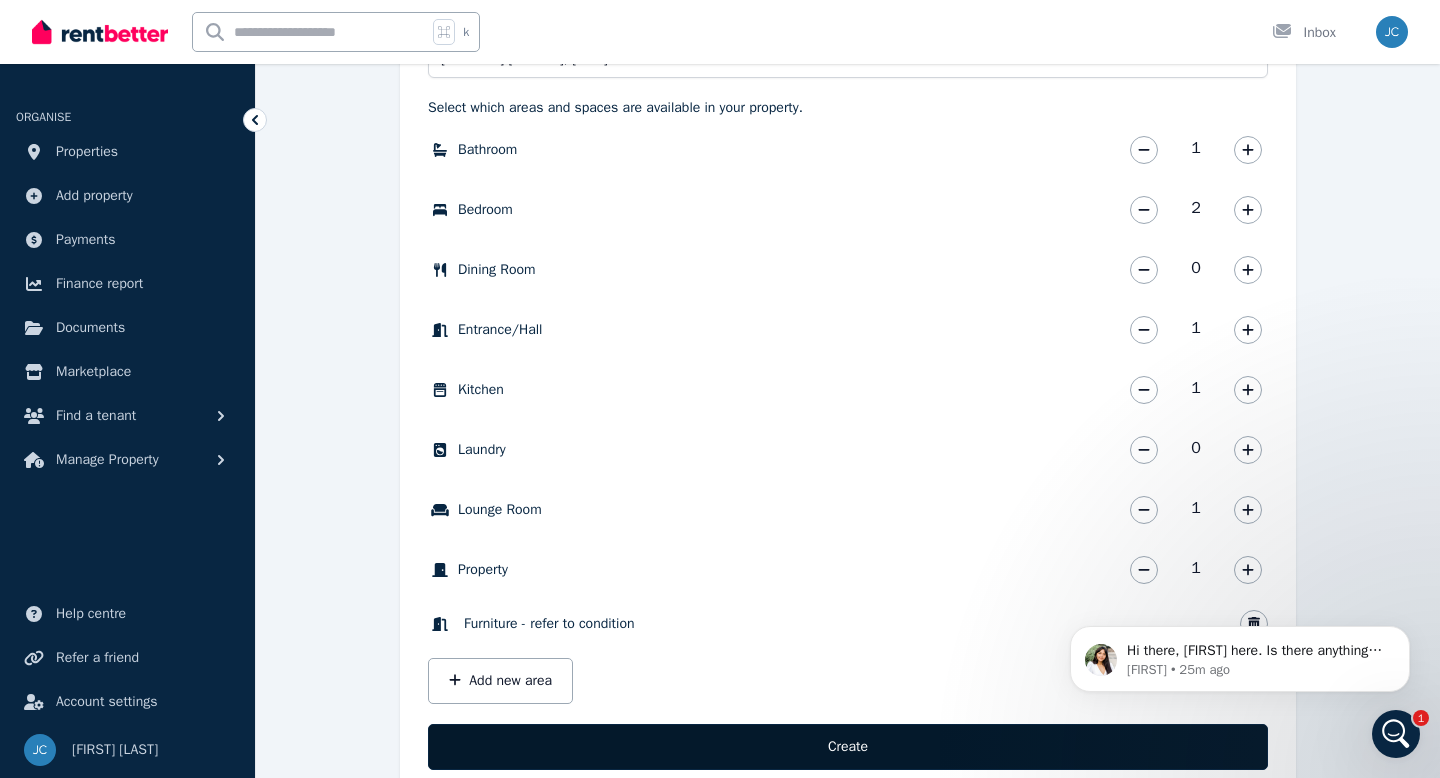 click on "Create" at bounding box center (848, 747) 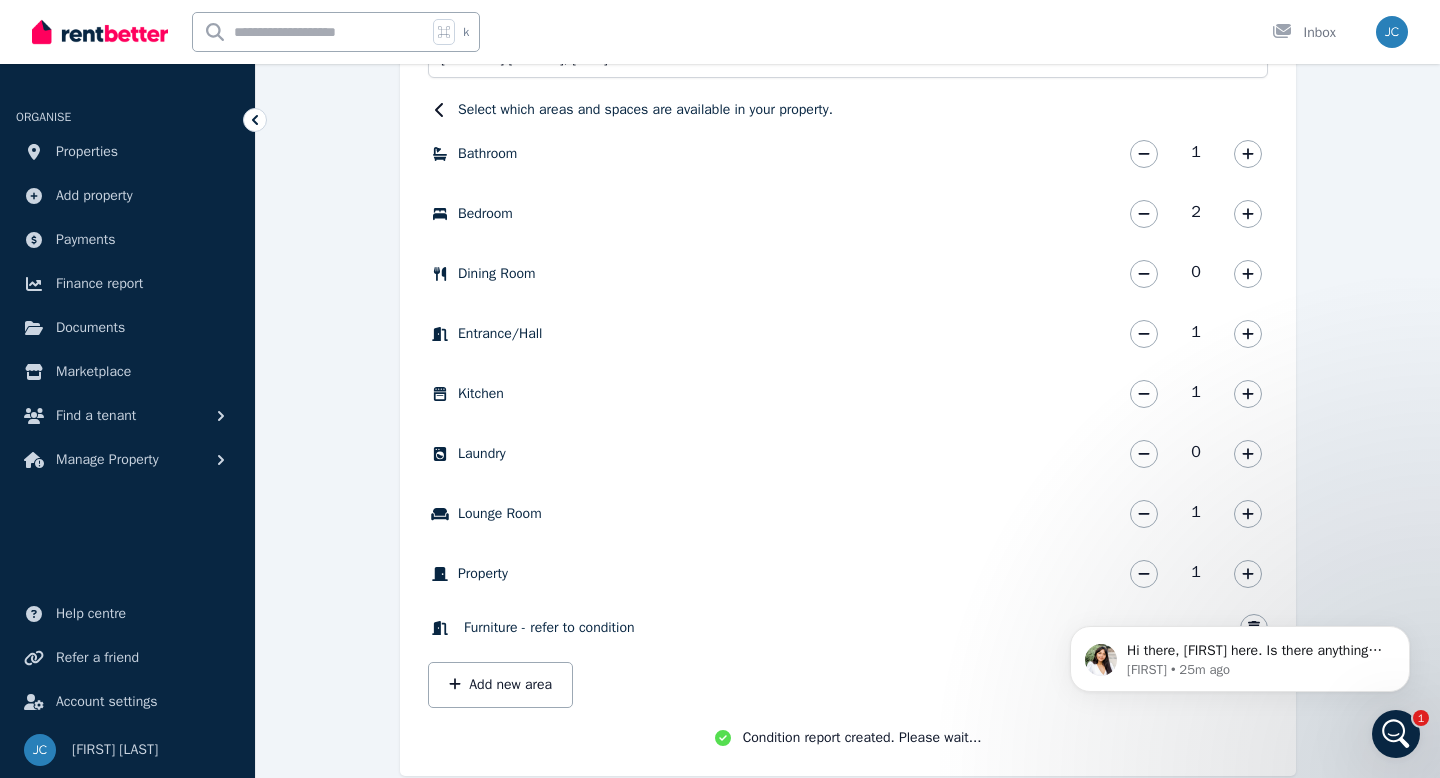 scroll, scrollTop: 0, scrollLeft: 0, axis: both 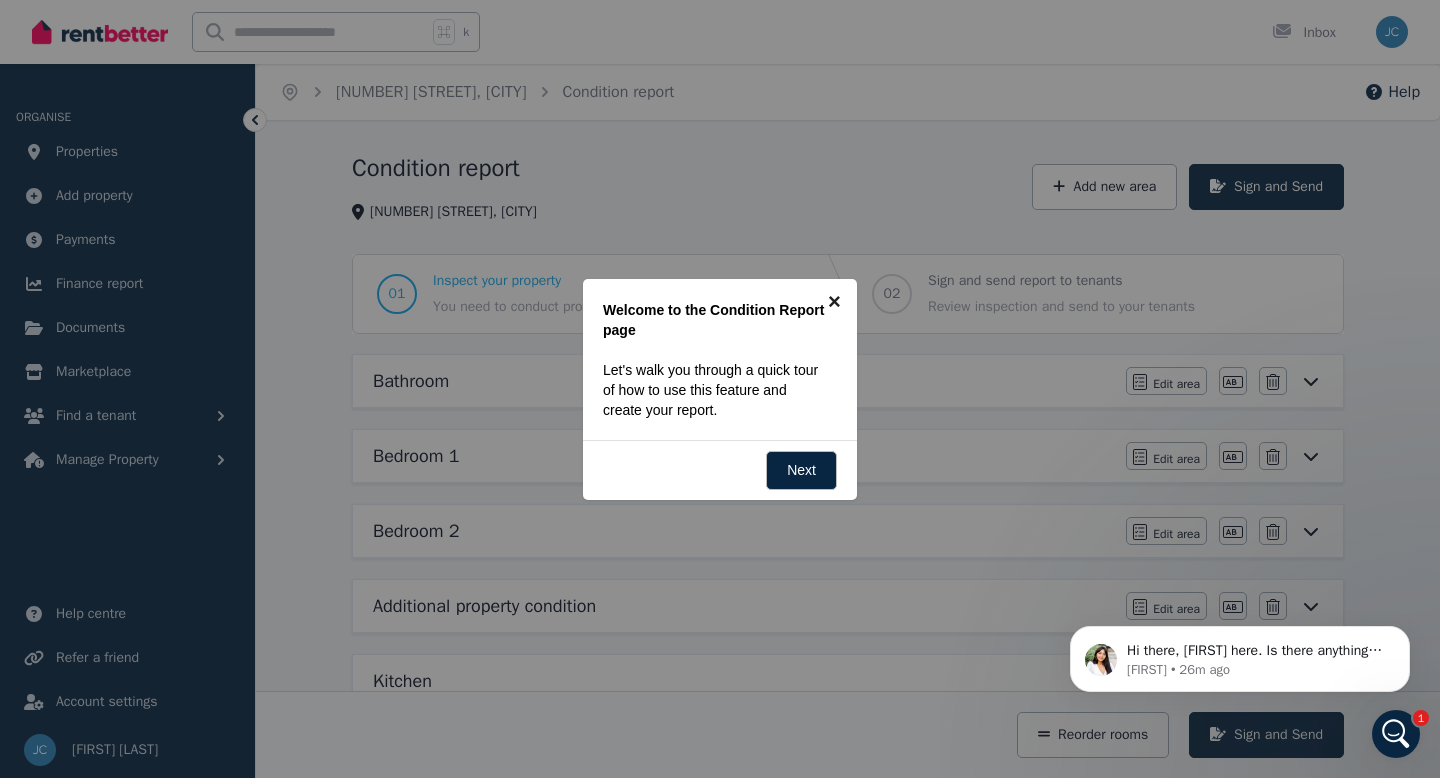 click on "×" at bounding box center (834, 301) 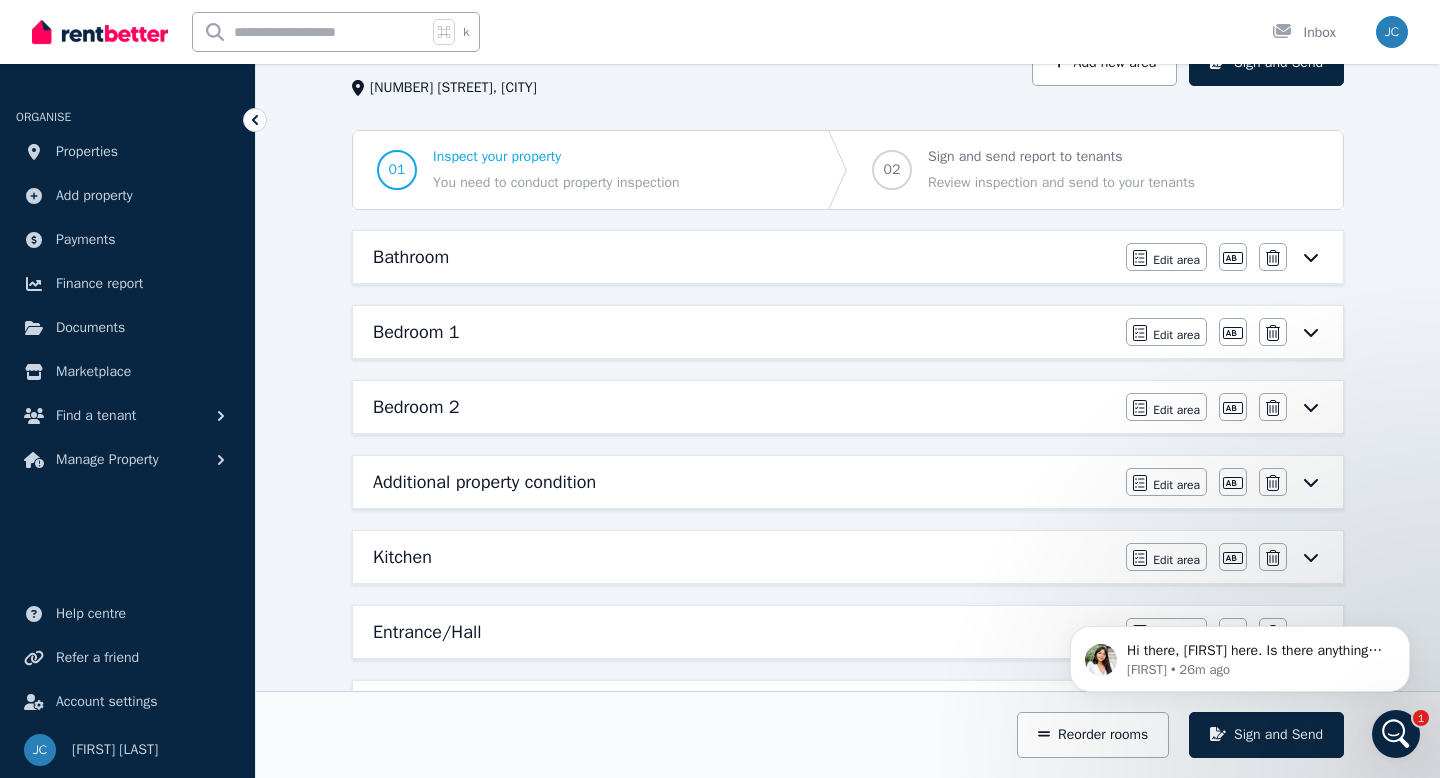 scroll, scrollTop: 0, scrollLeft: 0, axis: both 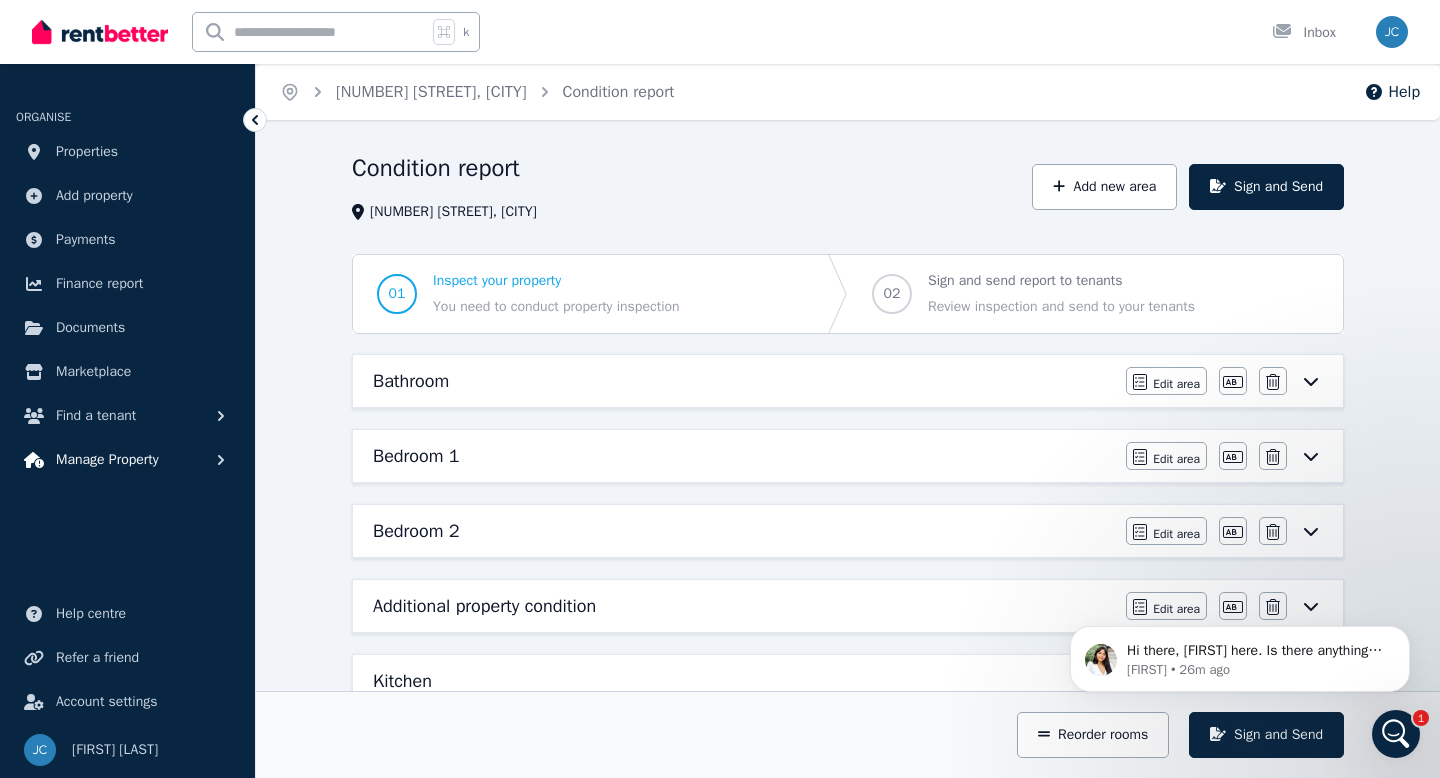 click on "Manage Property" at bounding box center [107, 460] 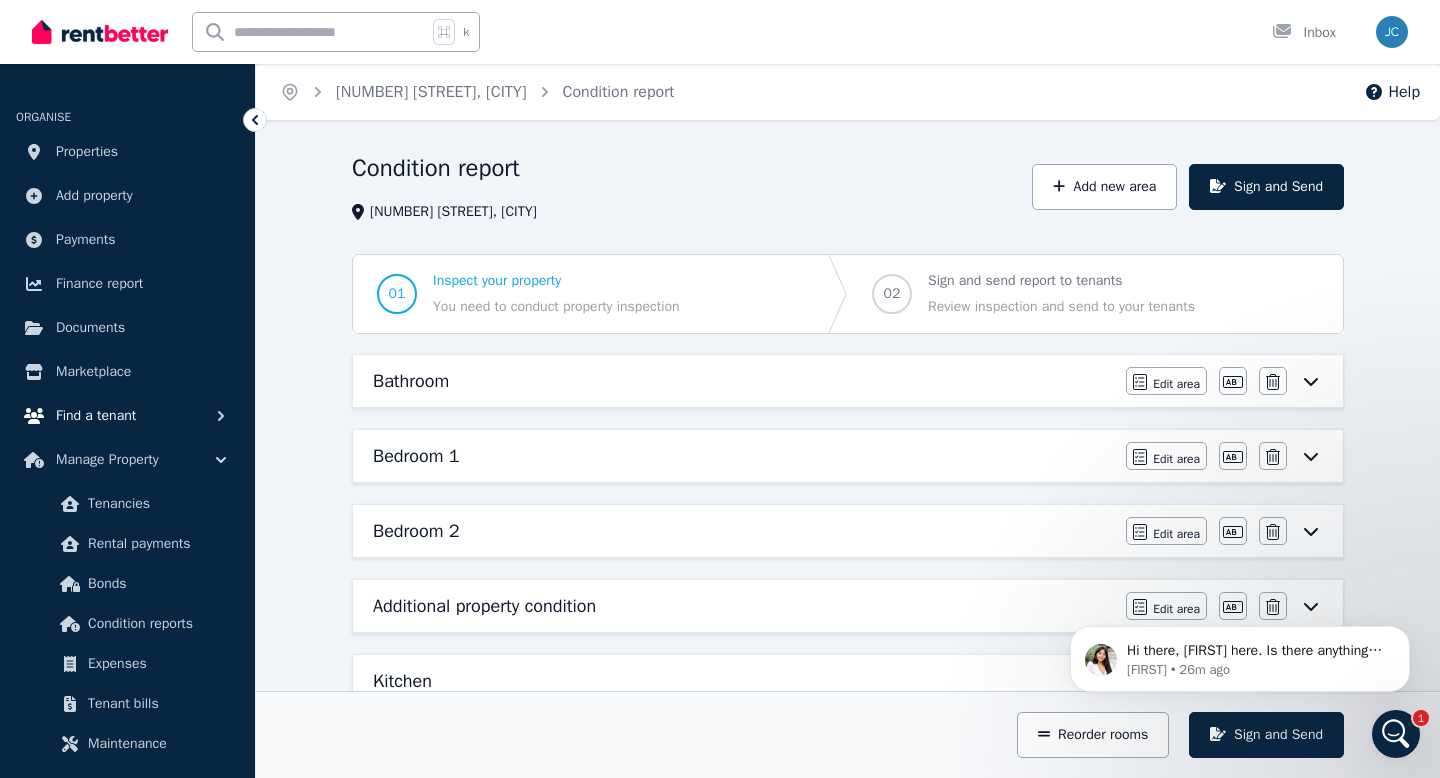 click on "Find a tenant" at bounding box center [96, 416] 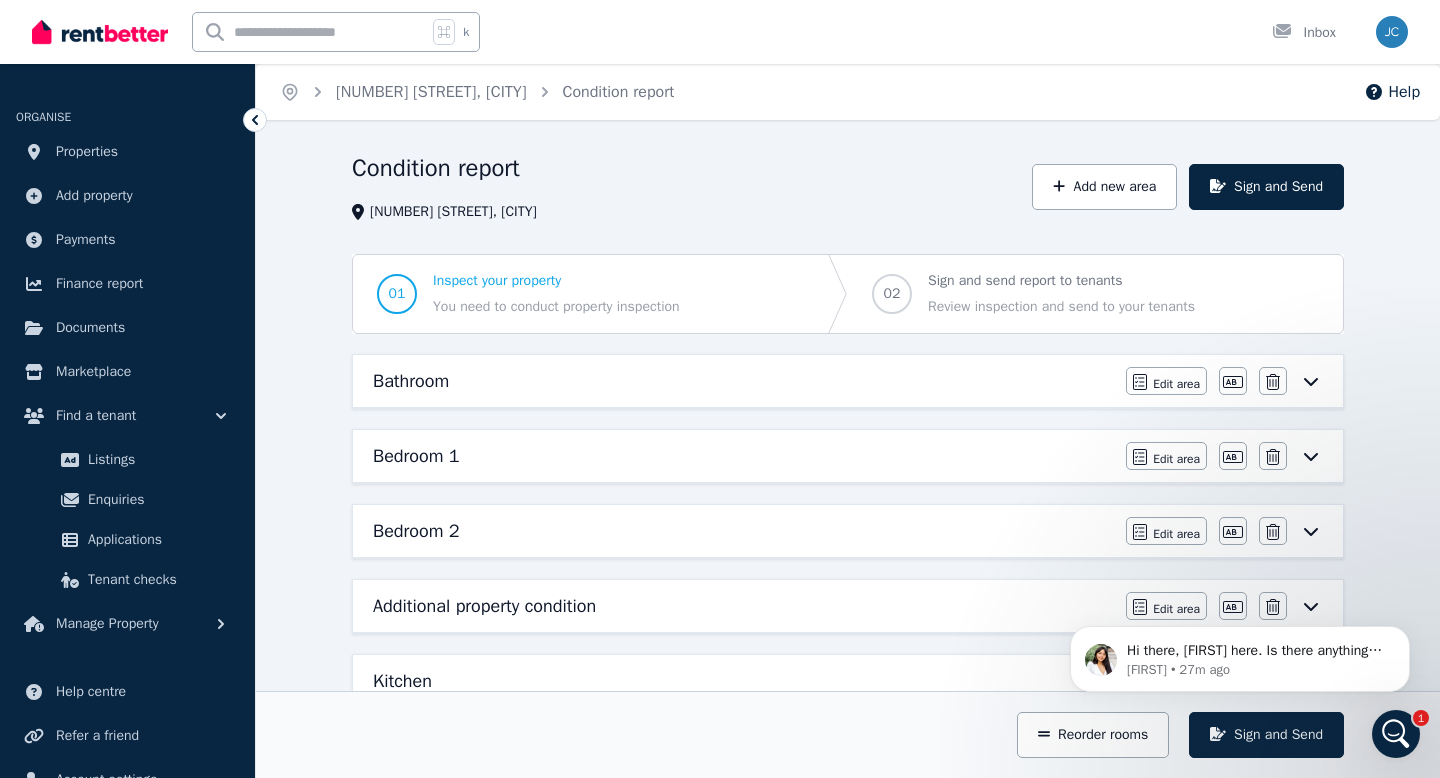 click on "Condition report" at bounding box center (686, 171) 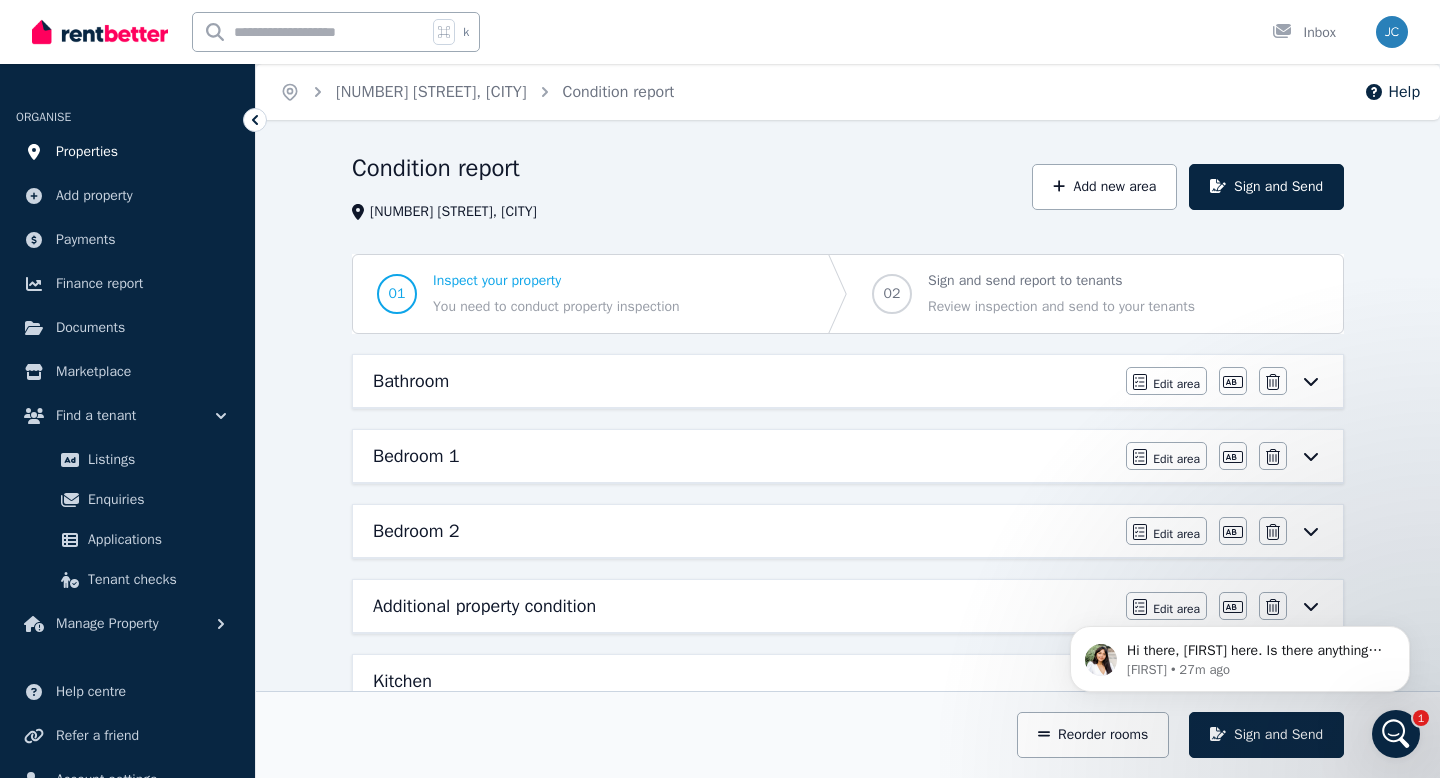 click on "Properties" at bounding box center (87, 152) 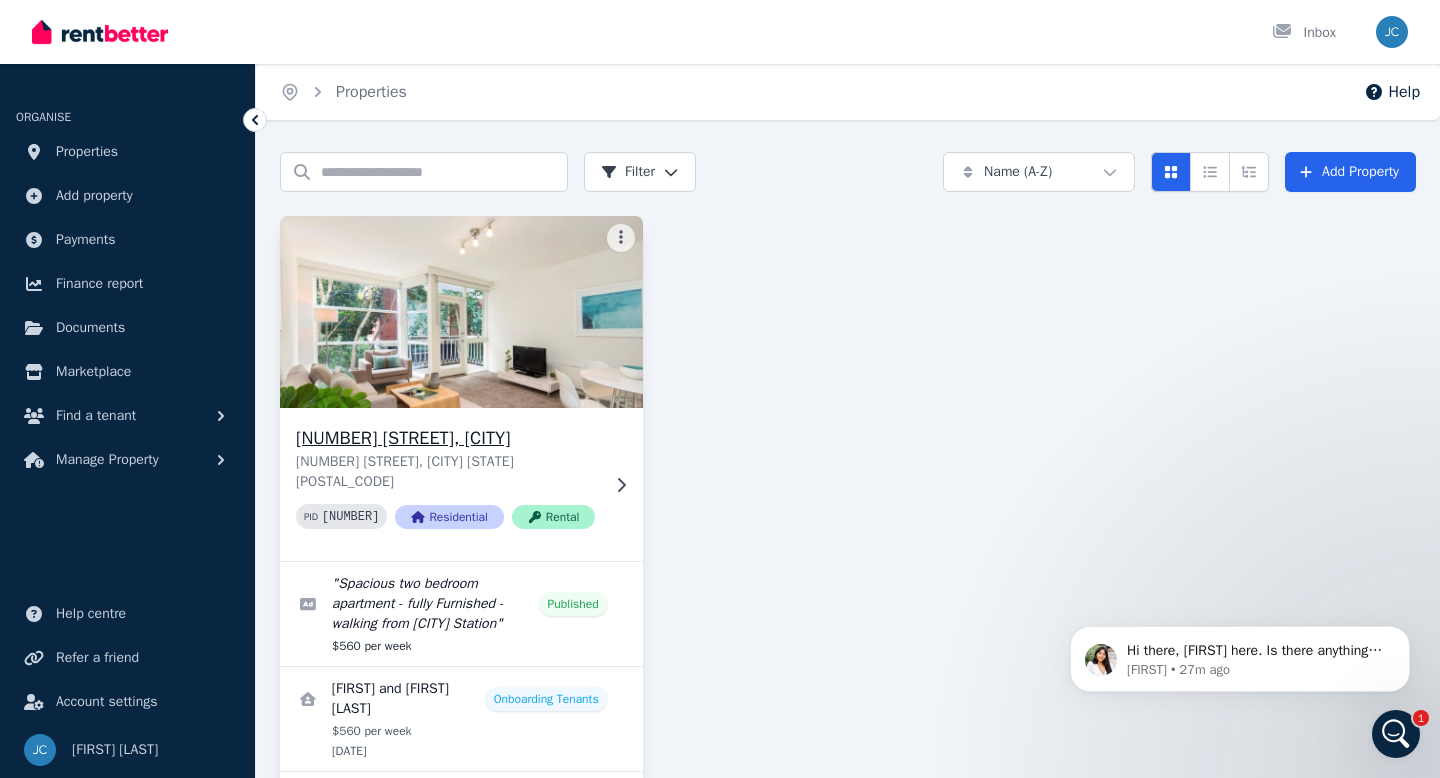 click at bounding box center (461, 312) 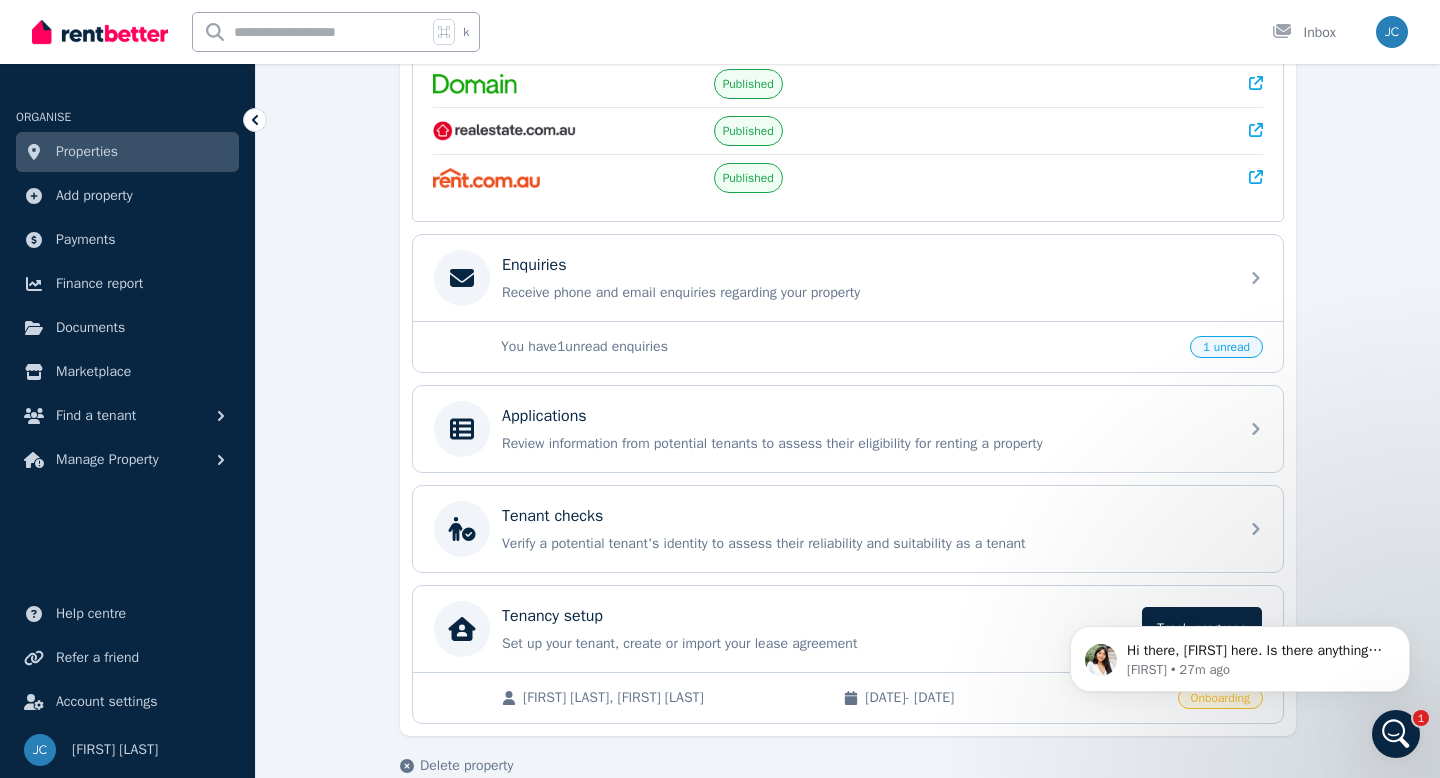 scroll, scrollTop: 516, scrollLeft: 0, axis: vertical 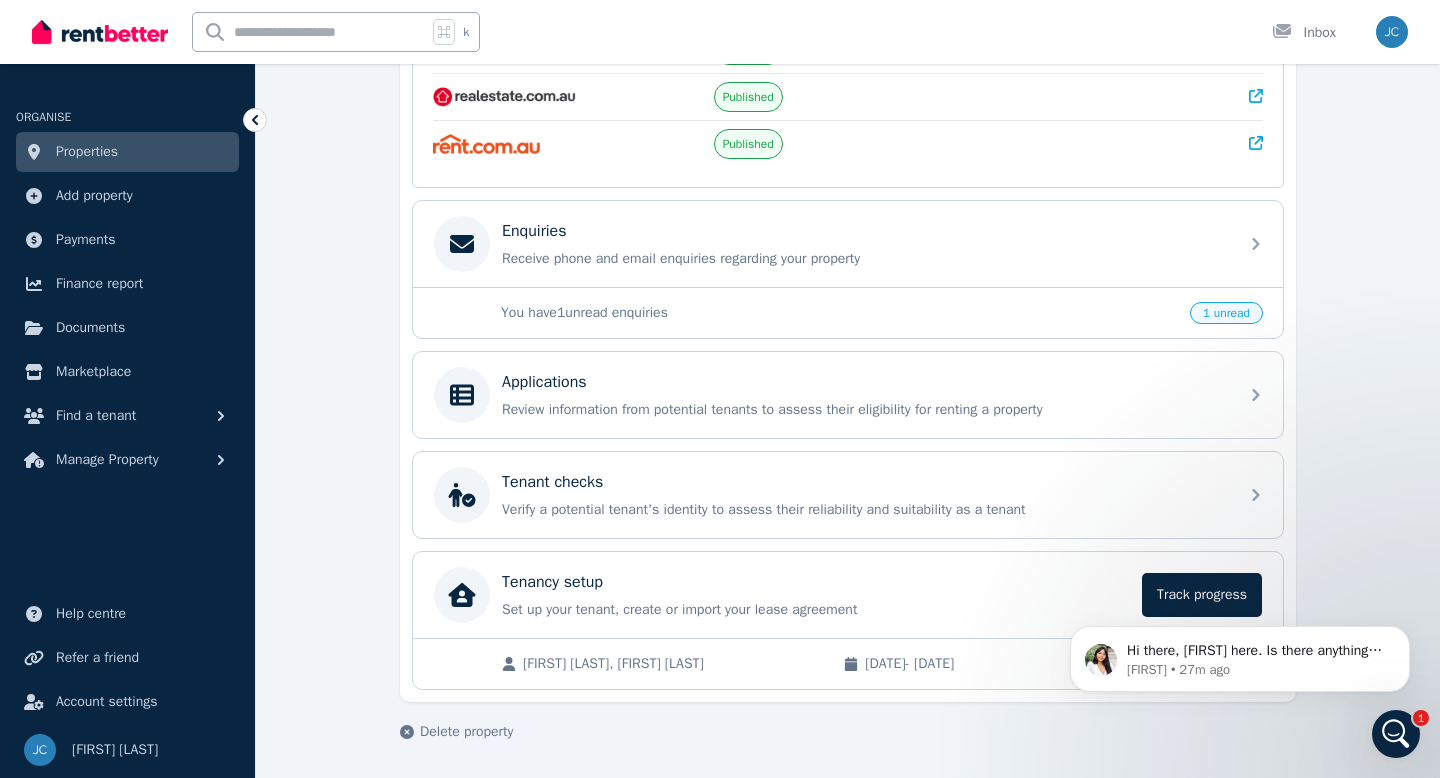 click on "1 unread" at bounding box center (1226, 313) 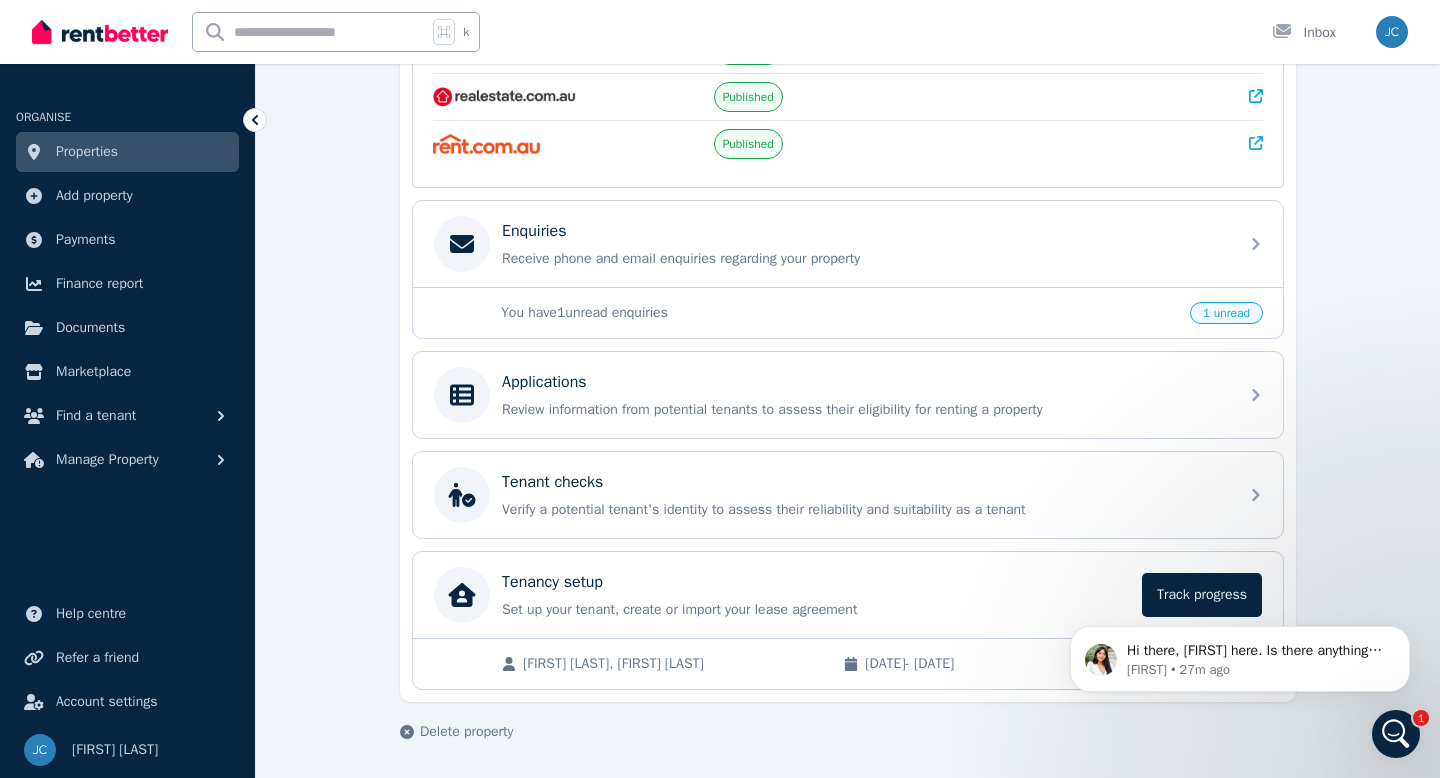 click on "1 unread" at bounding box center [1226, 313] 